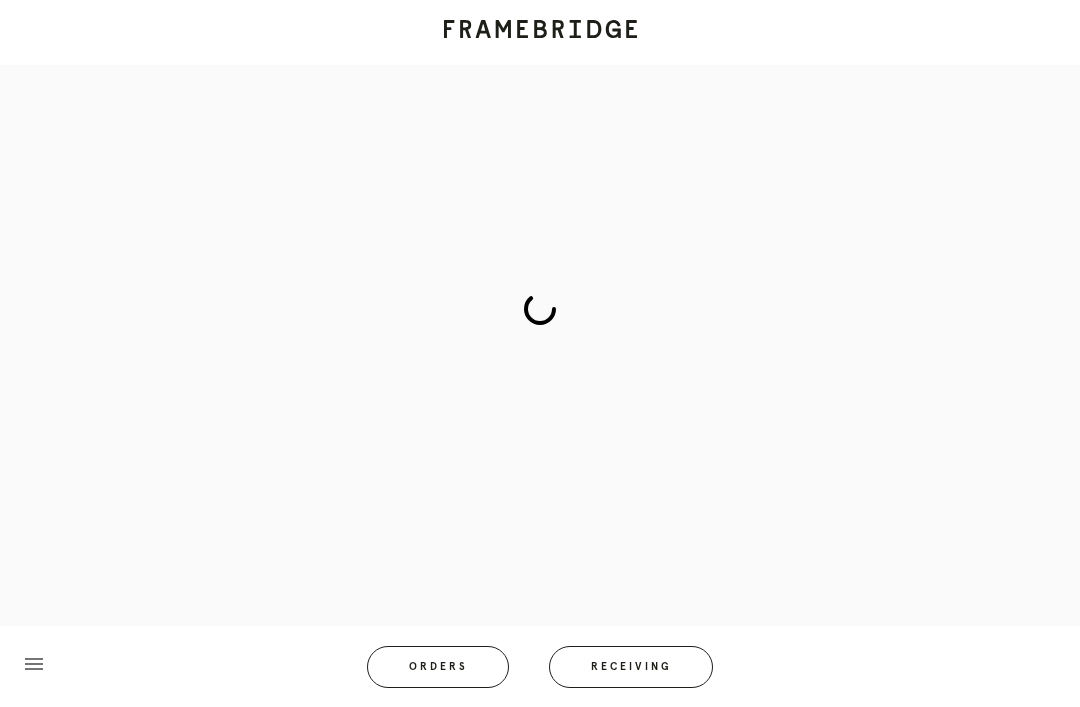click on "Receiving" at bounding box center [631, 667] 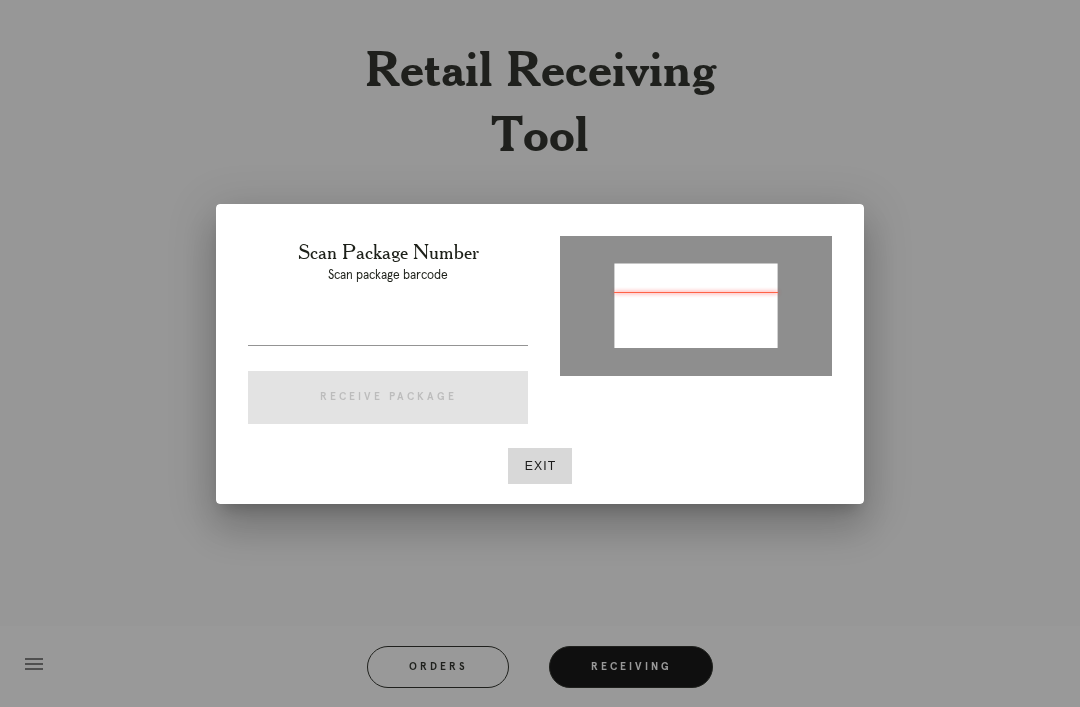 click at bounding box center [696, 304] 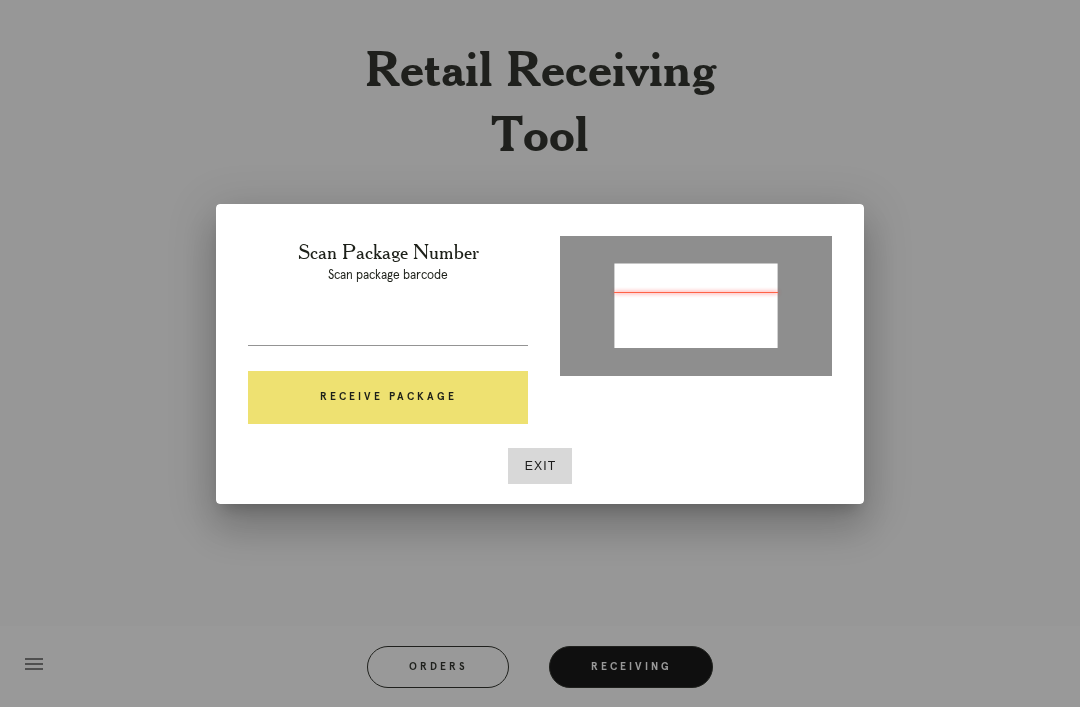 type on "P790477866646237" 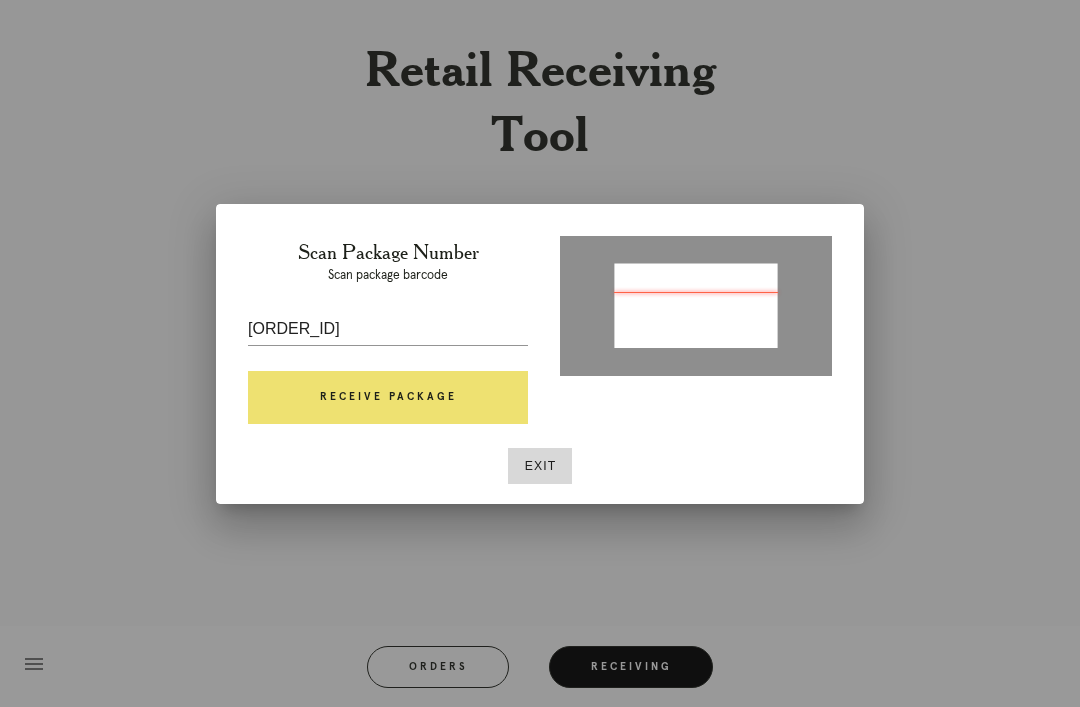 click on "Receive Package" at bounding box center (388, 398) 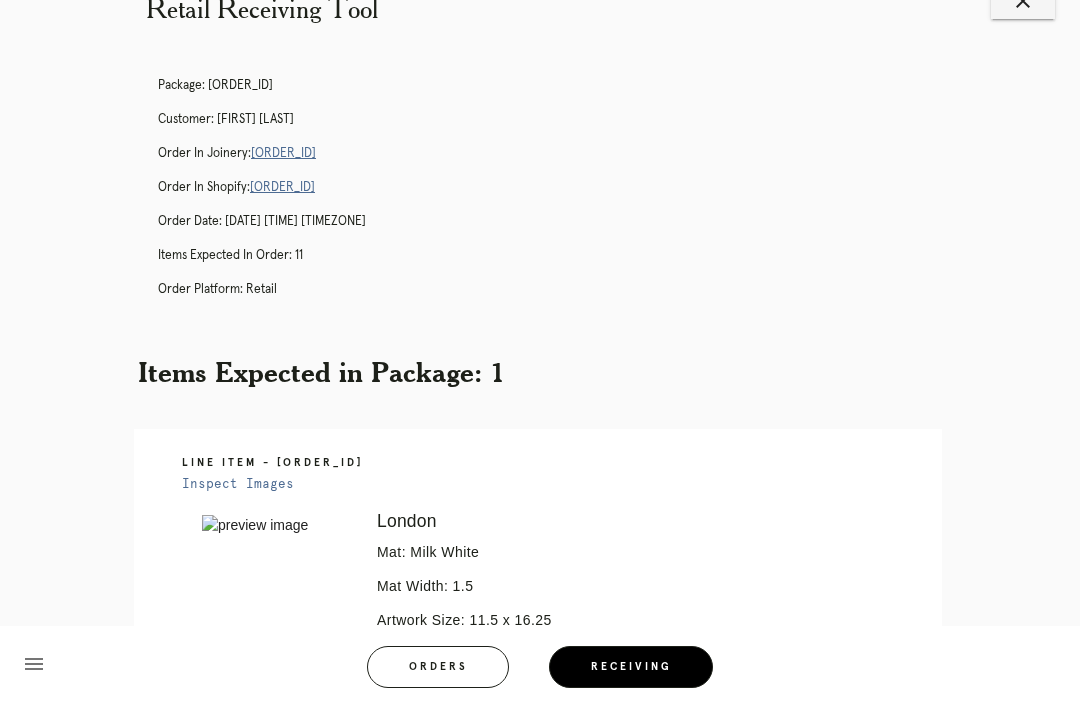 scroll, scrollTop: 58, scrollLeft: 0, axis: vertical 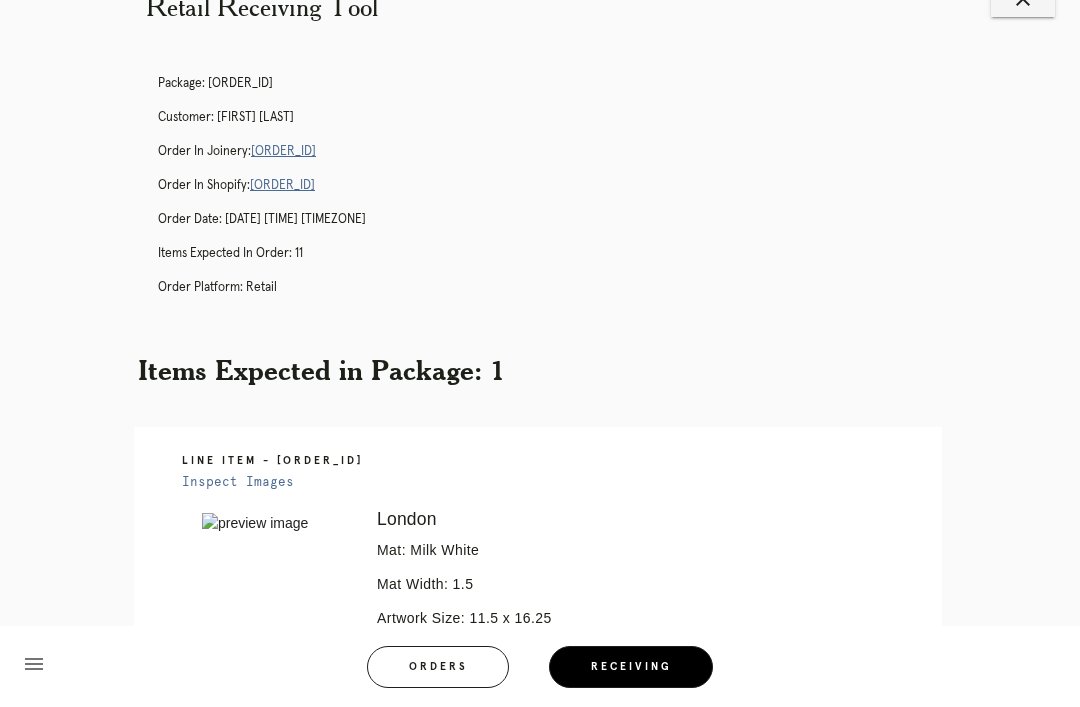 click on "R252439200" at bounding box center [283, 151] 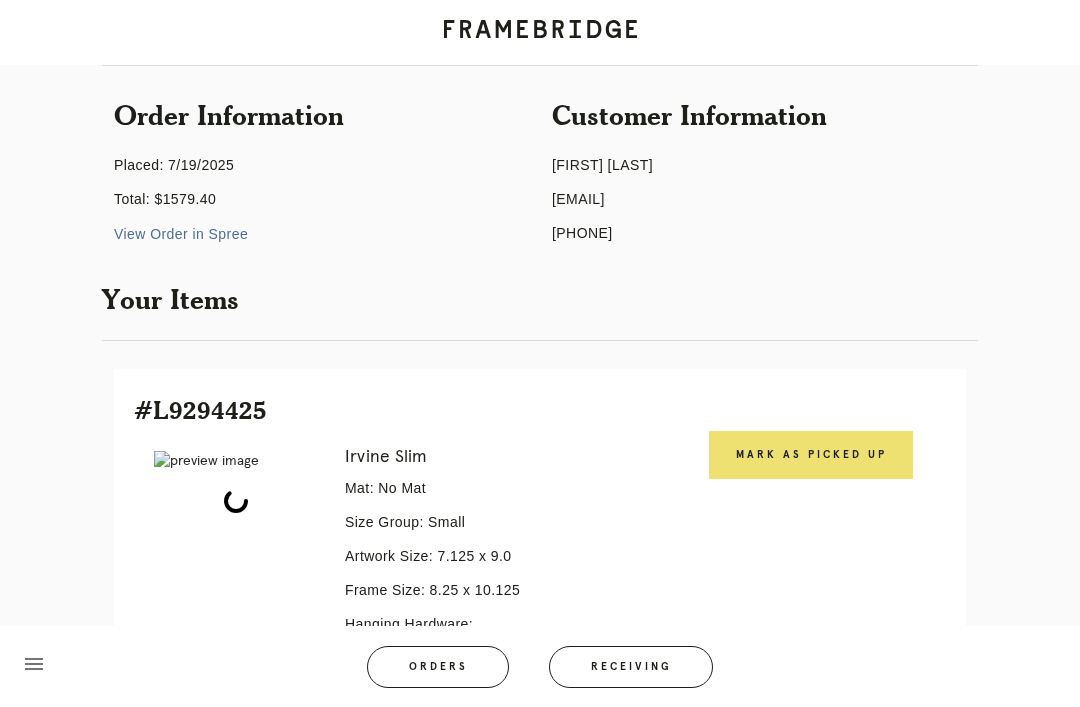 scroll, scrollTop: 220, scrollLeft: 0, axis: vertical 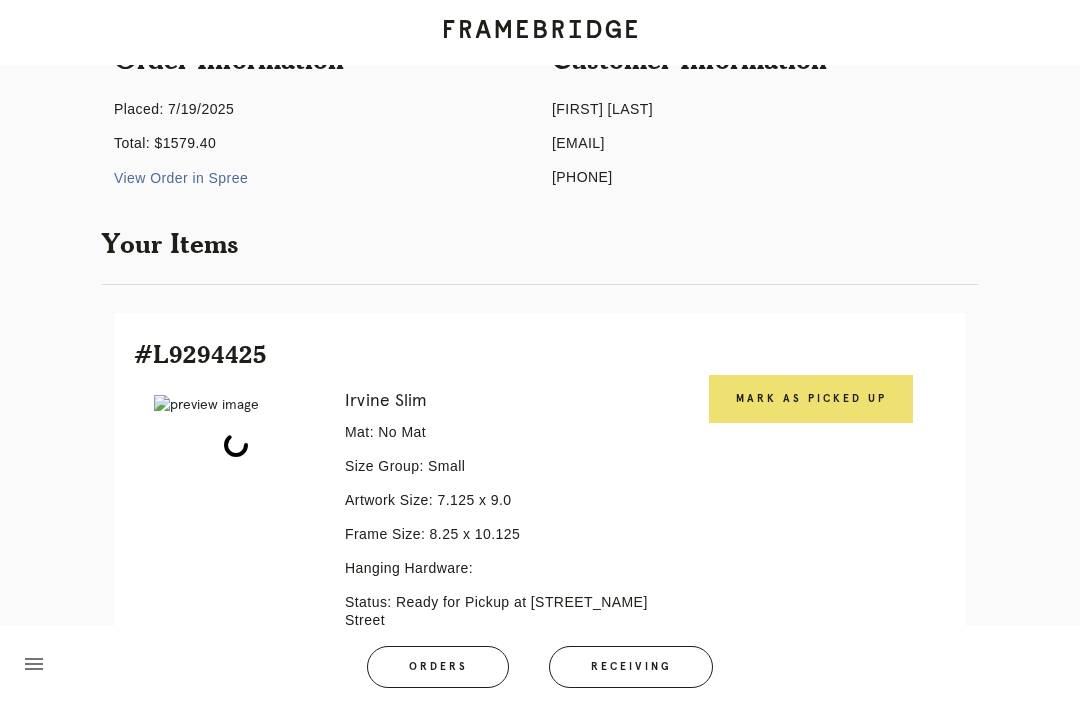 click on "Mark as Picked Up" at bounding box center (811, 399) 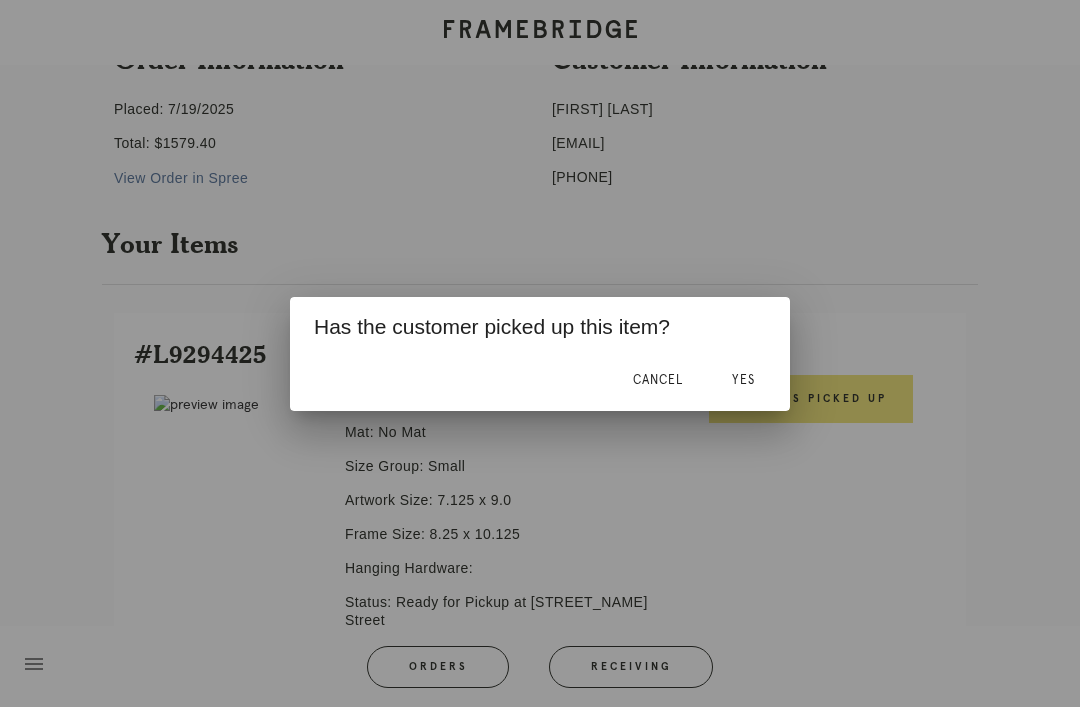 click on "Cancel" at bounding box center (658, 381) 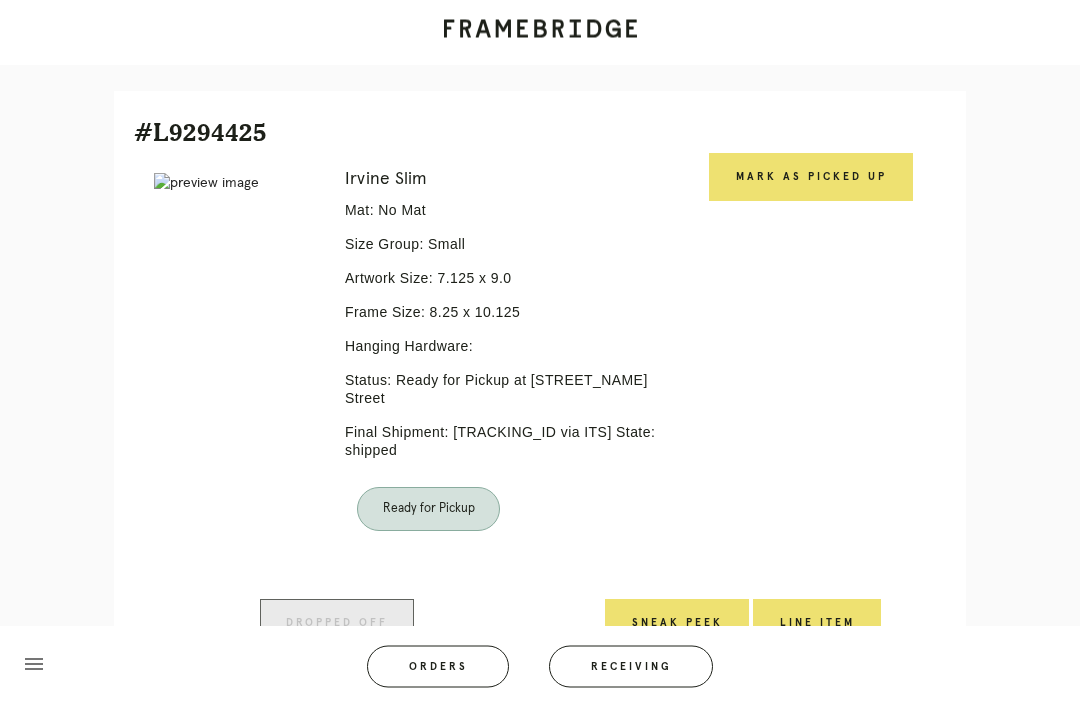 click on "Mark as Picked Up" at bounding box center [811, 178] 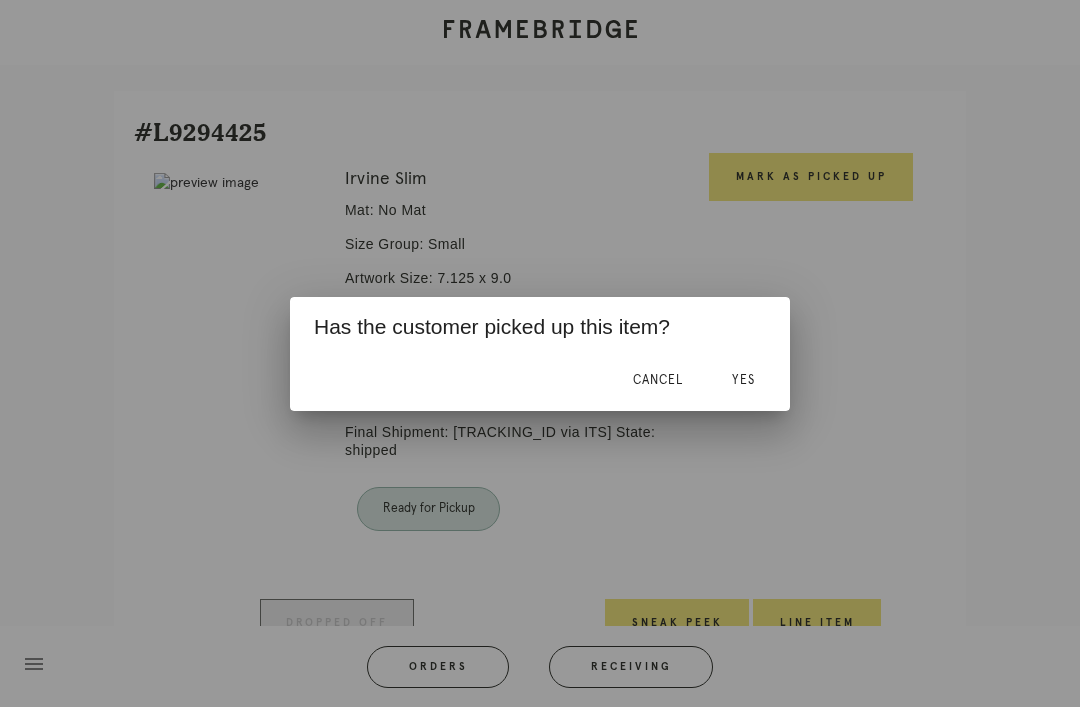 click on "Yes" at bounding box center (743, 381) 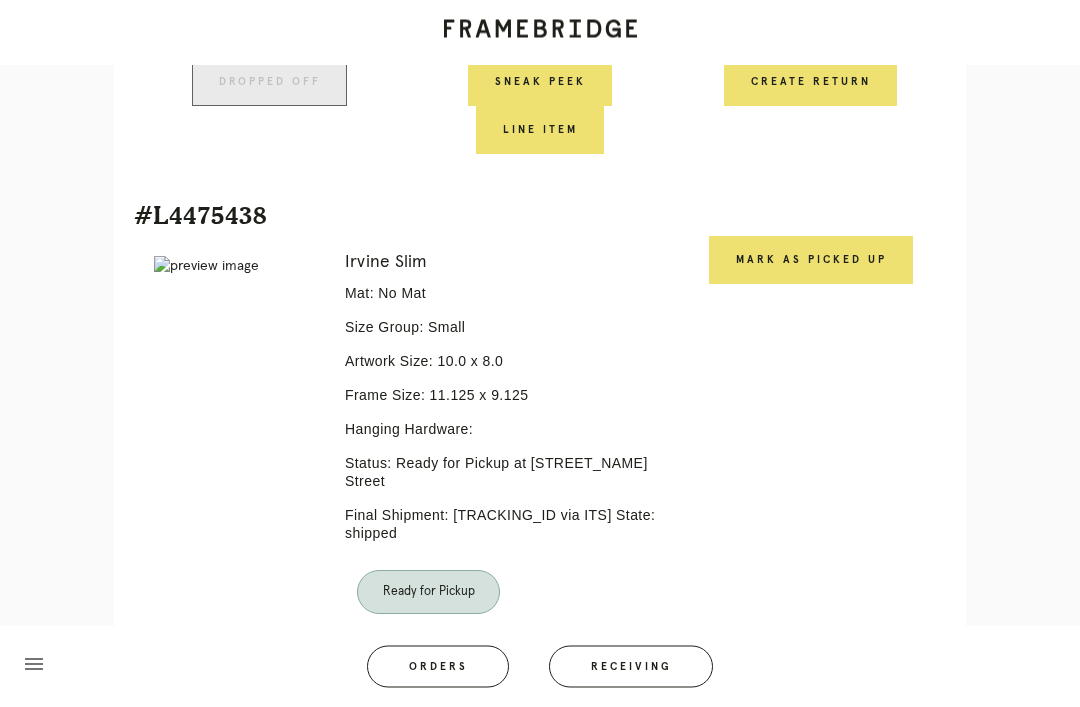 click on "Mark as Picked Up" at bounding box center [811, 261] 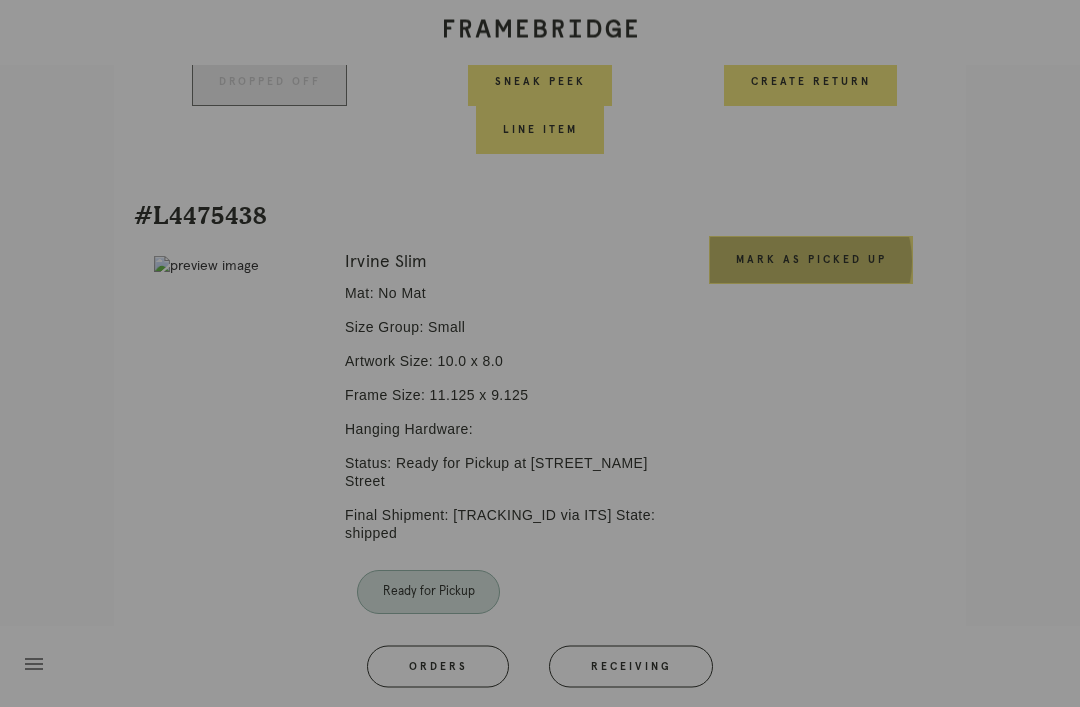 scroll, scrollTop: 915, scrollLeft: 0, axis: vertical 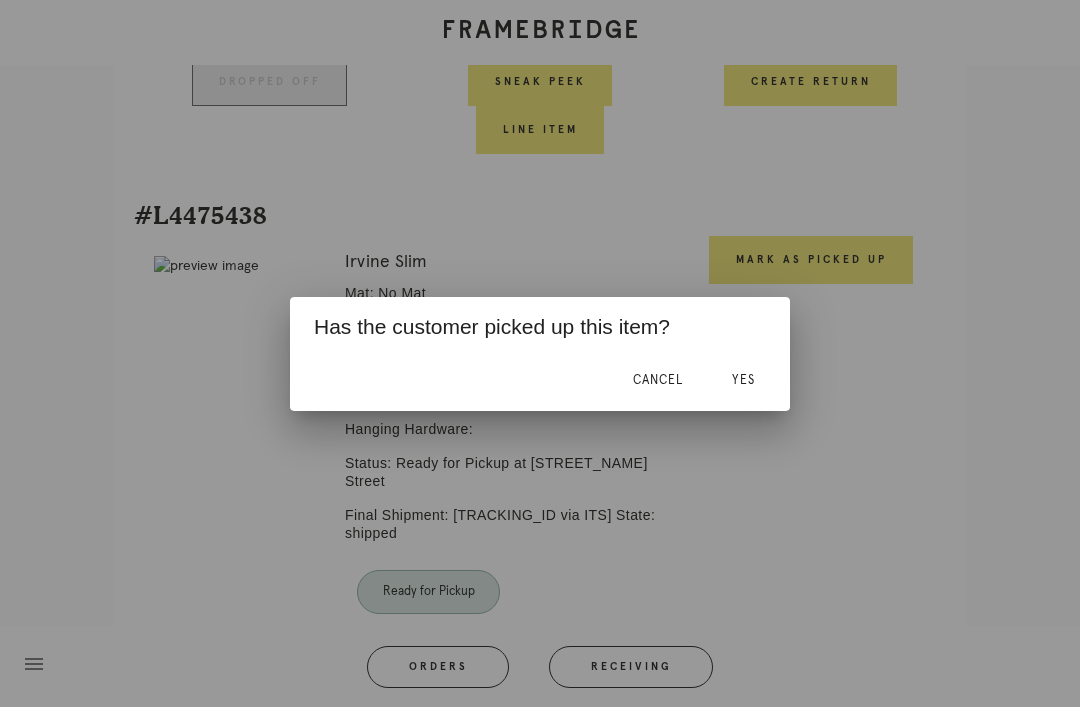 click on "Yes" at bounding box center [743, 380] 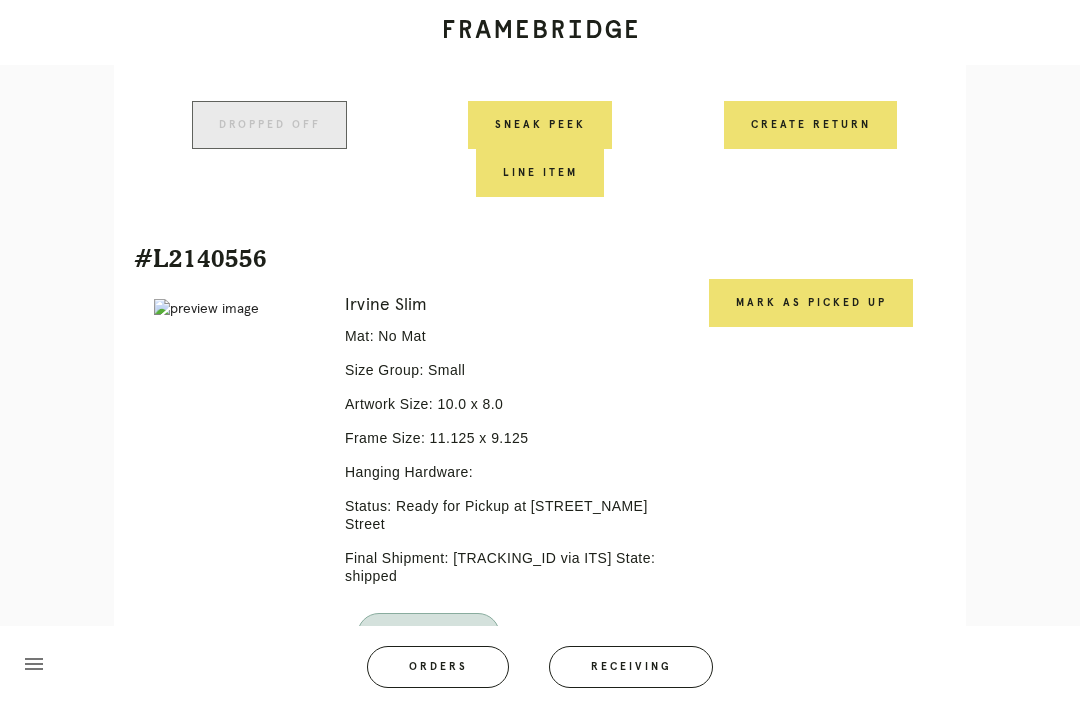 scroll, scrollTop: 1431, scrollLeft: 0, axis: vertical 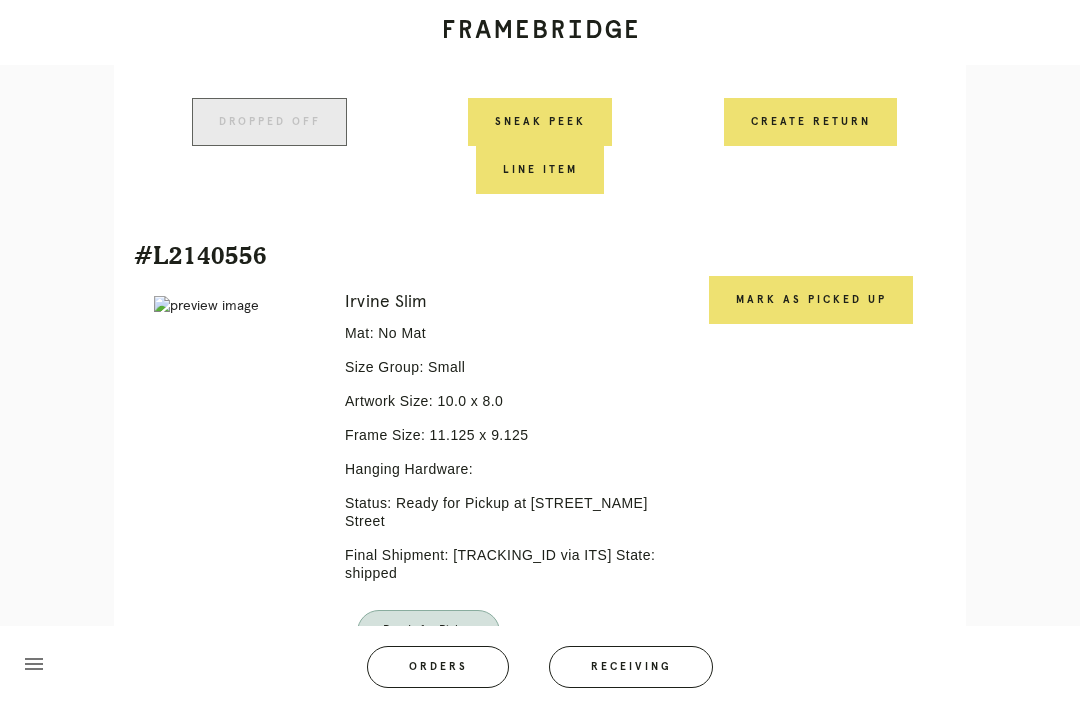 click on "Mark as Picked Up" at bounding box center (811, 300) 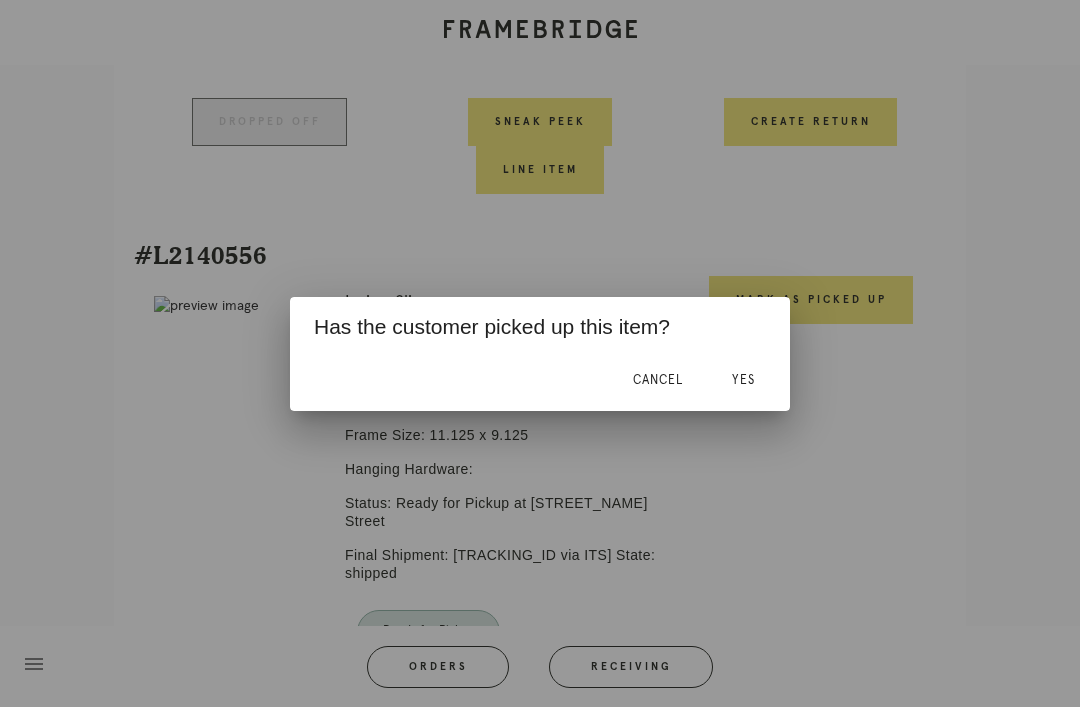 click on "Yes" at bounding box center (743, 381) 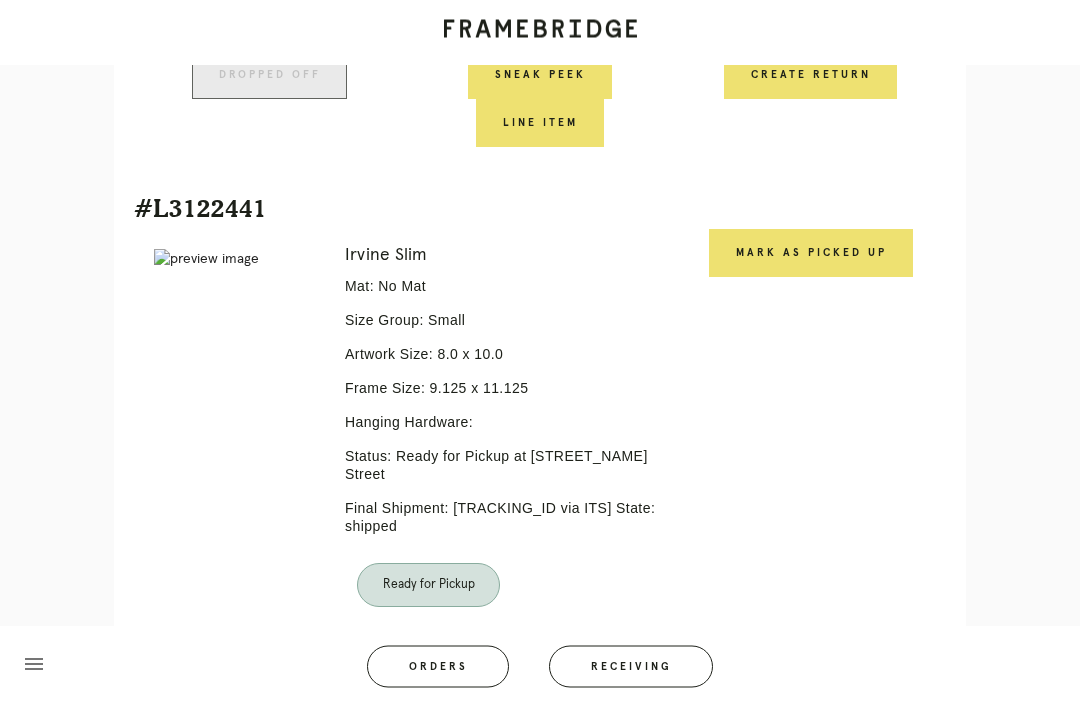 click on "Mark as Picked Up" at bounding box center [810, 453] 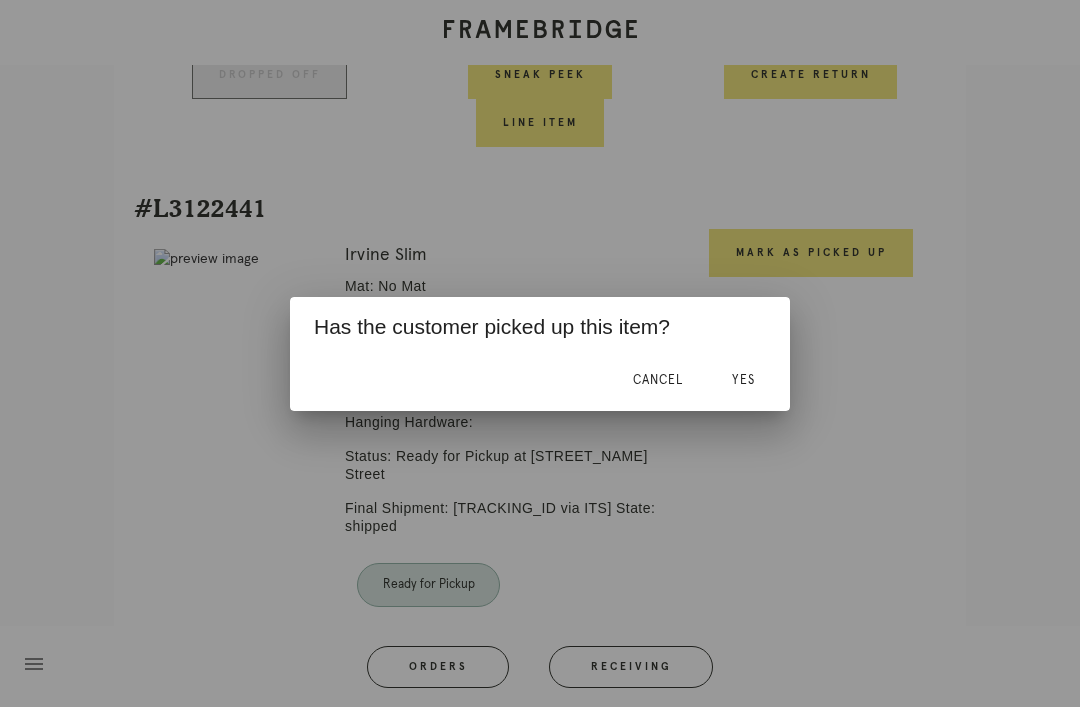 click on "Yes" at bounding box center [743, 381] 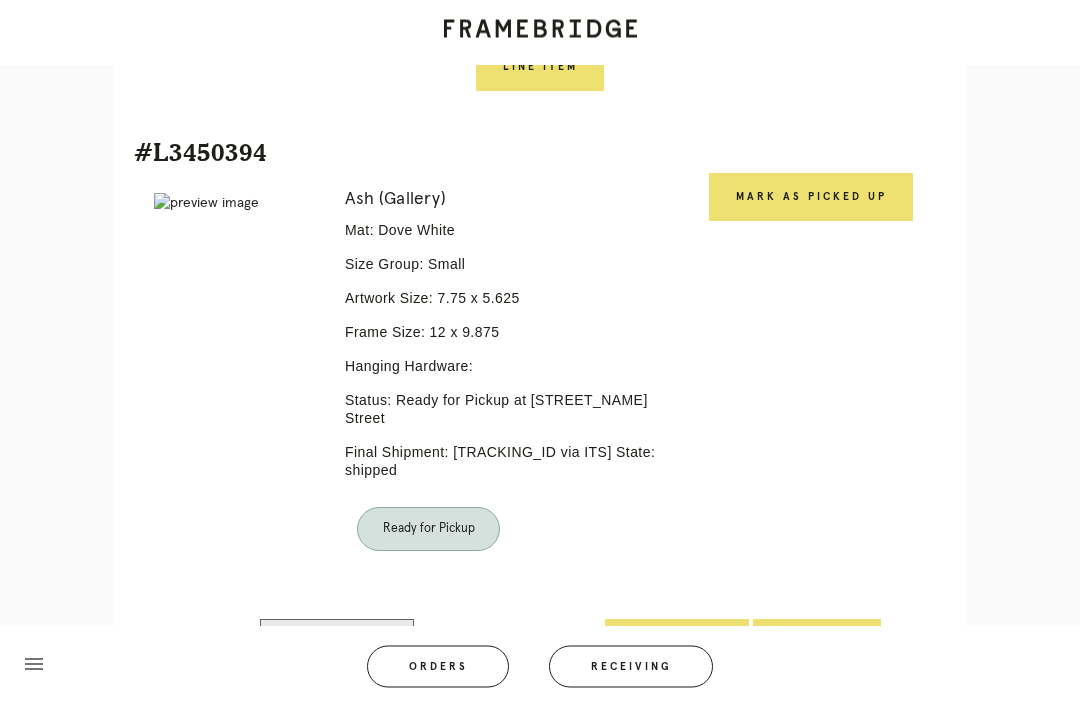 click on "Mark as Picked Up" at bounding box center [811, 198] 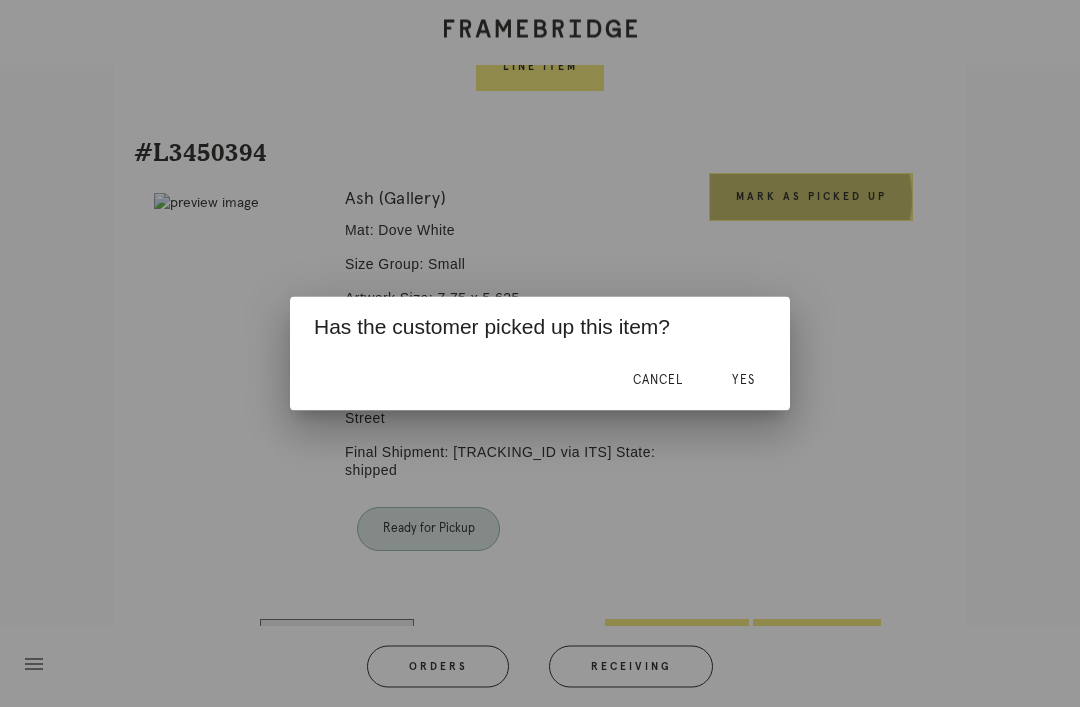scroll, scrollTop: 2646, scrollLeft: 0, axis: vertical 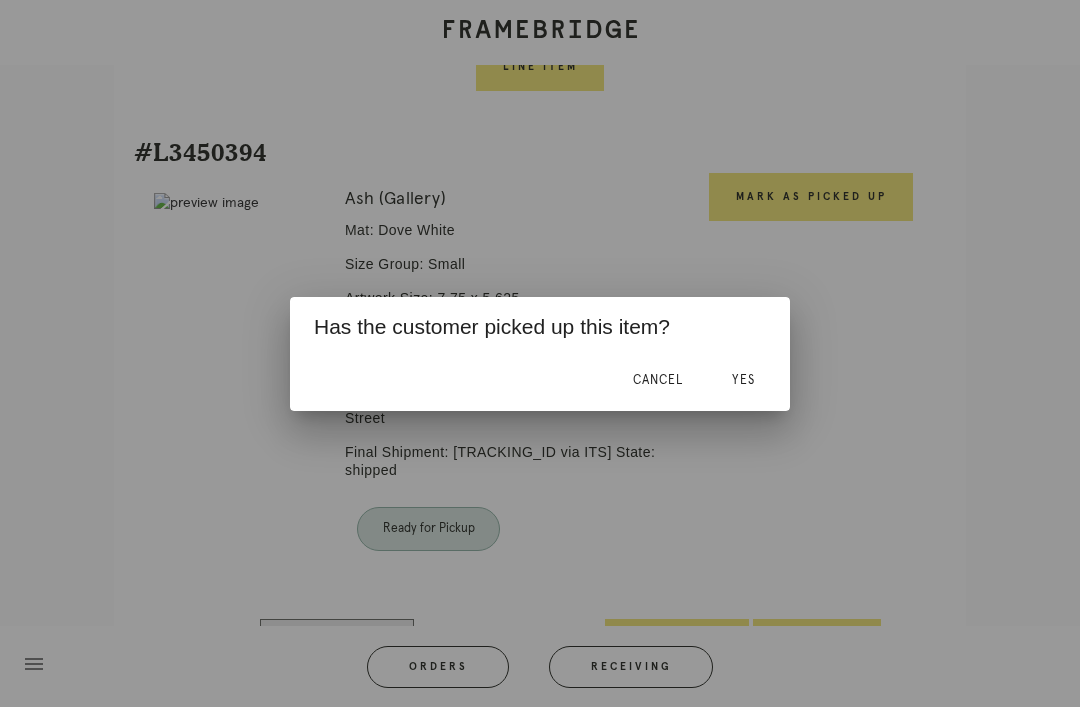 click on "Yes" at bounding box center [743, 380] 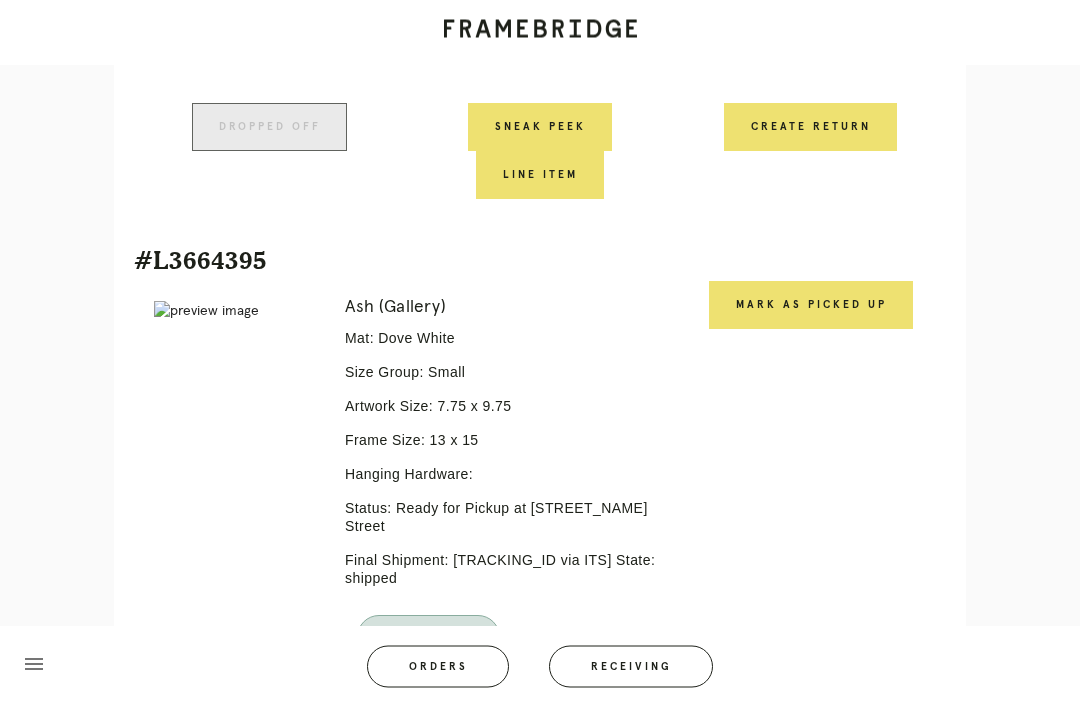 scroll, scrollTop: 3135, scrollLeft: 0, axis: vertical 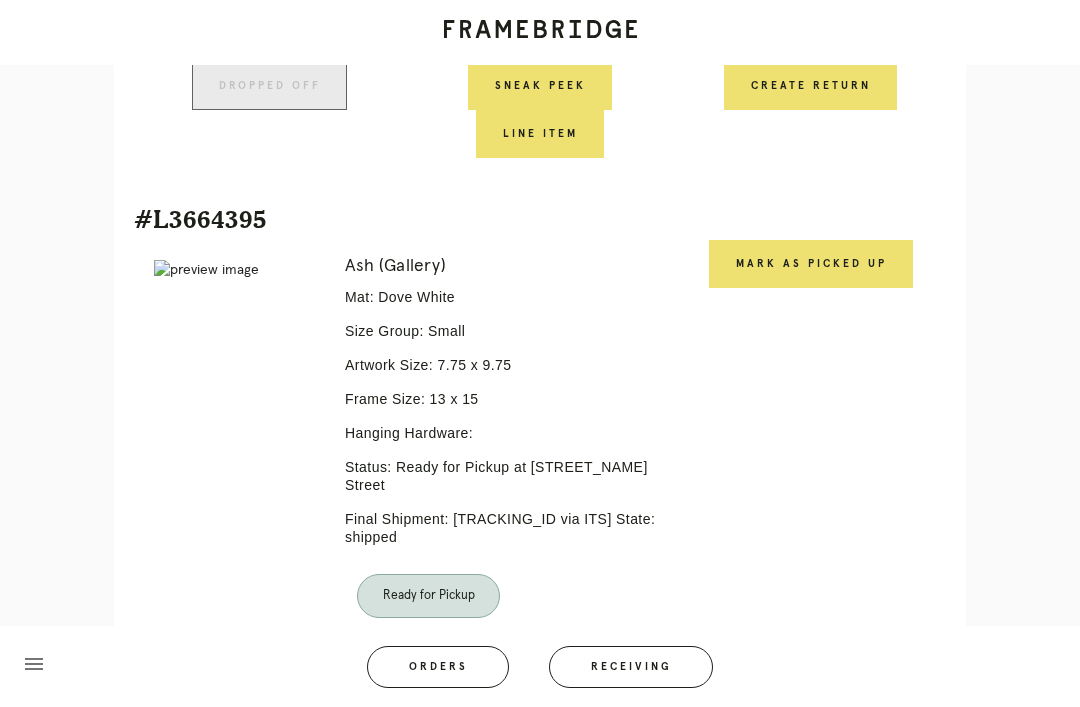 click on "Mark as Picked Up" at bounding box center [811, 264] 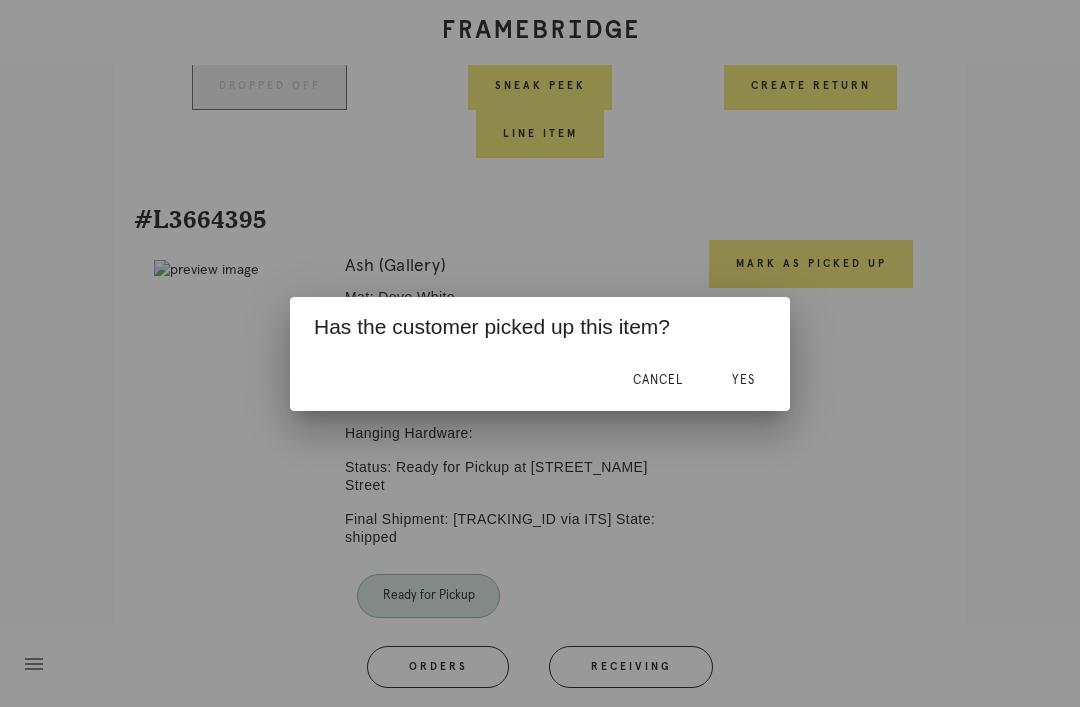 click on "Yes" at bounding box center [743, 380] 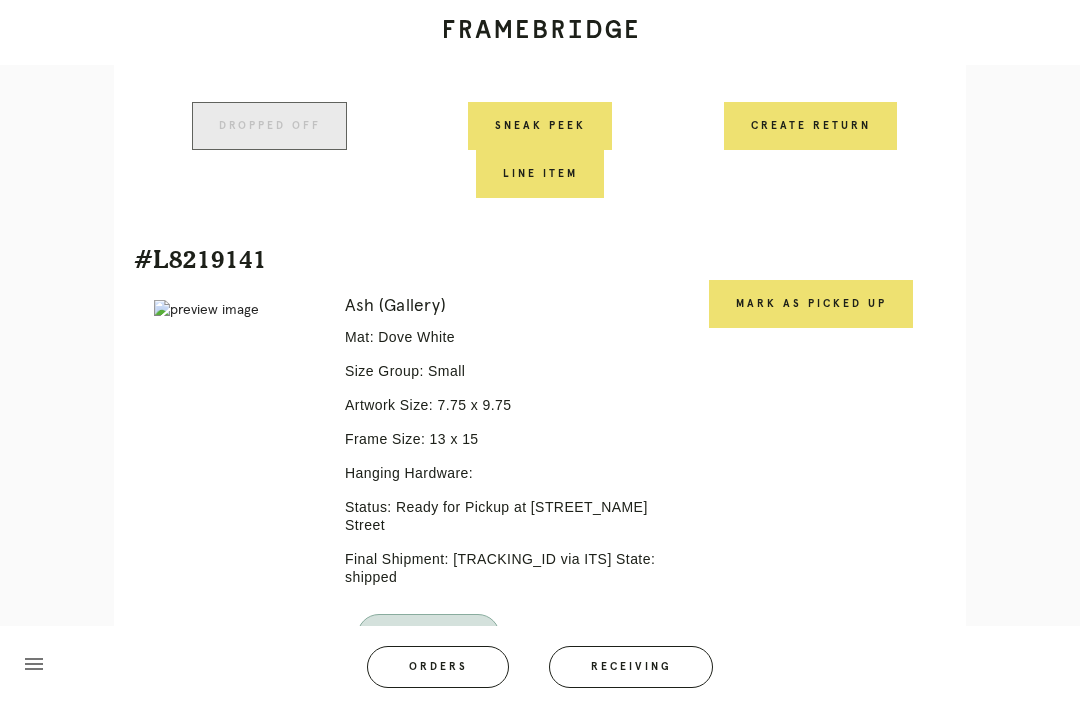 scroll, scrollTop: 3693, scrollLeft: 0, axis: vertical 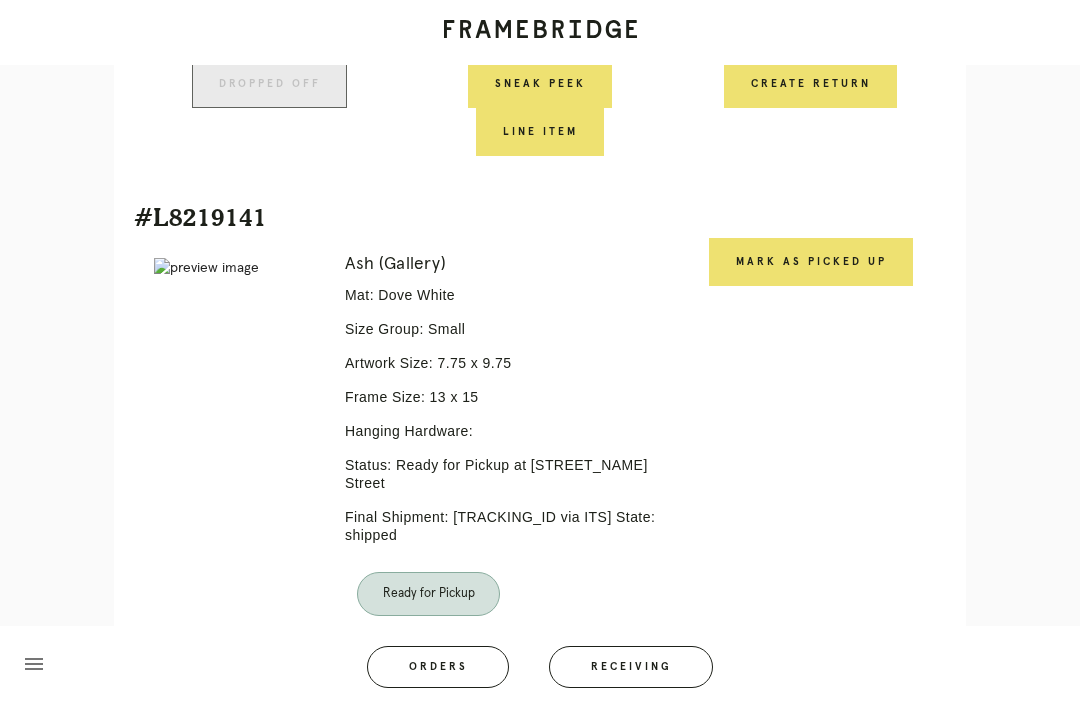 click on "Mark as Picked Up" at bounding box center (811, 262) 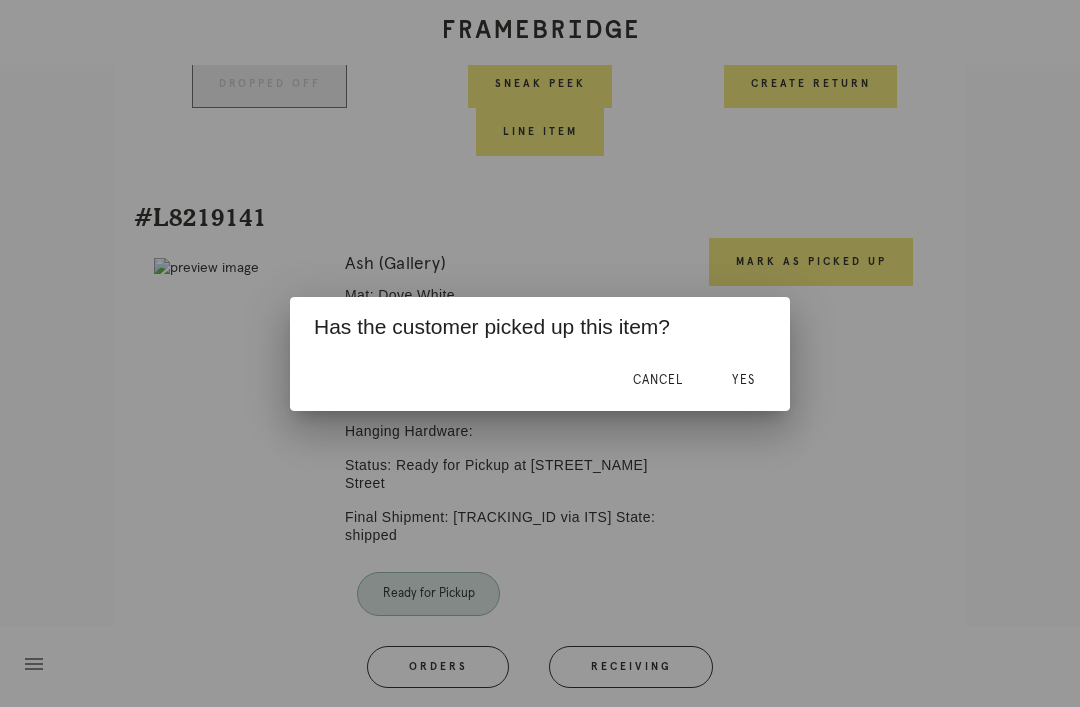 click on "Yes" at bounding box center [743, 380] 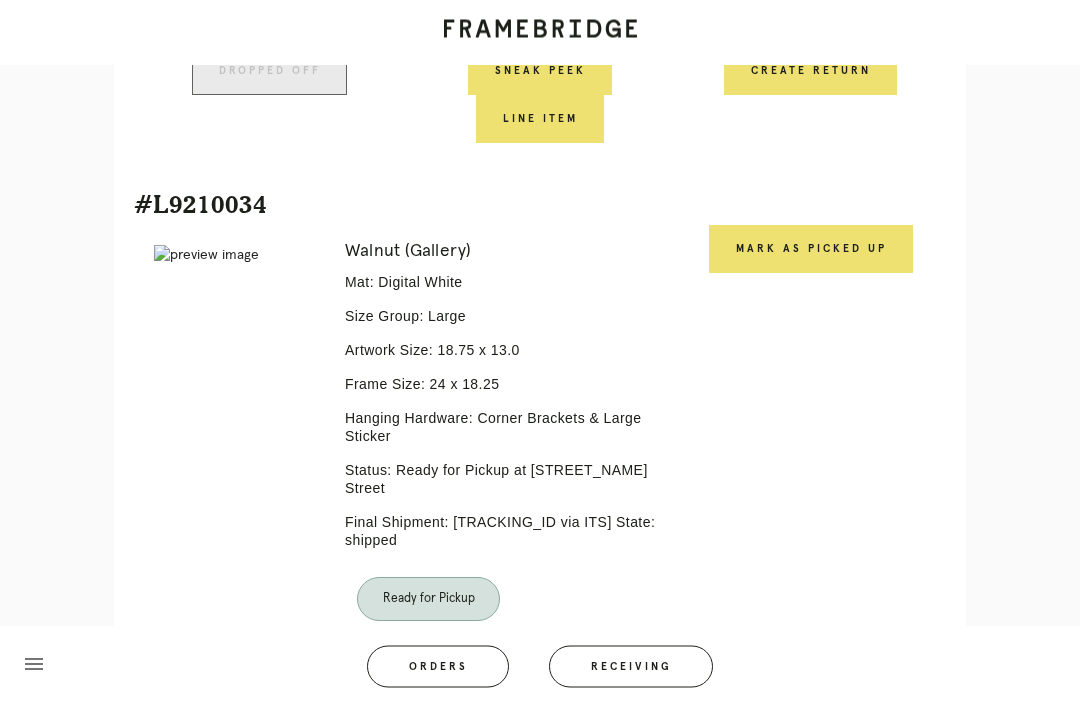 scroll, scrollTop: 4267, scrollLeft: 0, axis: vertical 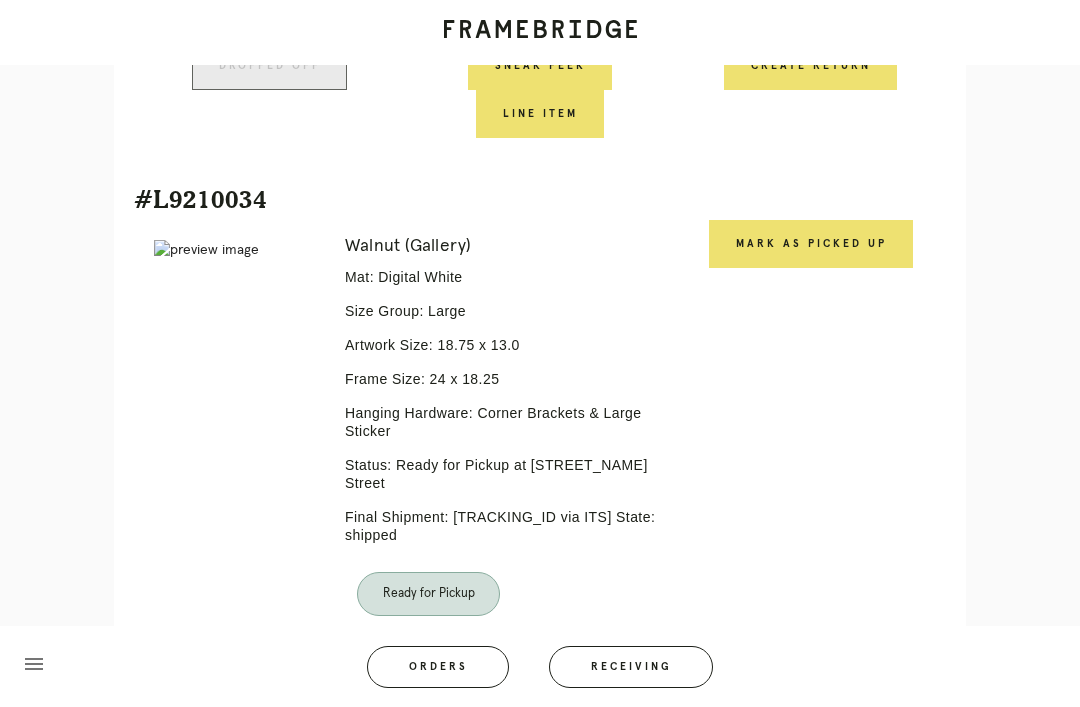 click on "Mark as Picked Up" at bounding box center [811, 244] 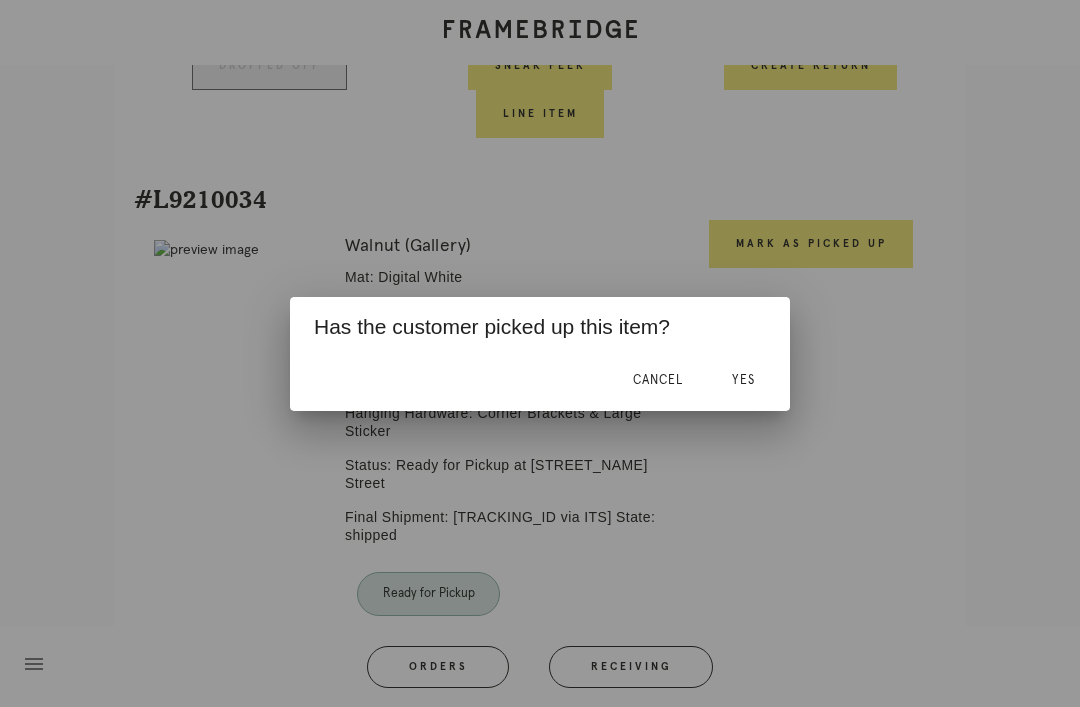 click on "Yes" at bounding box center [743, 381] 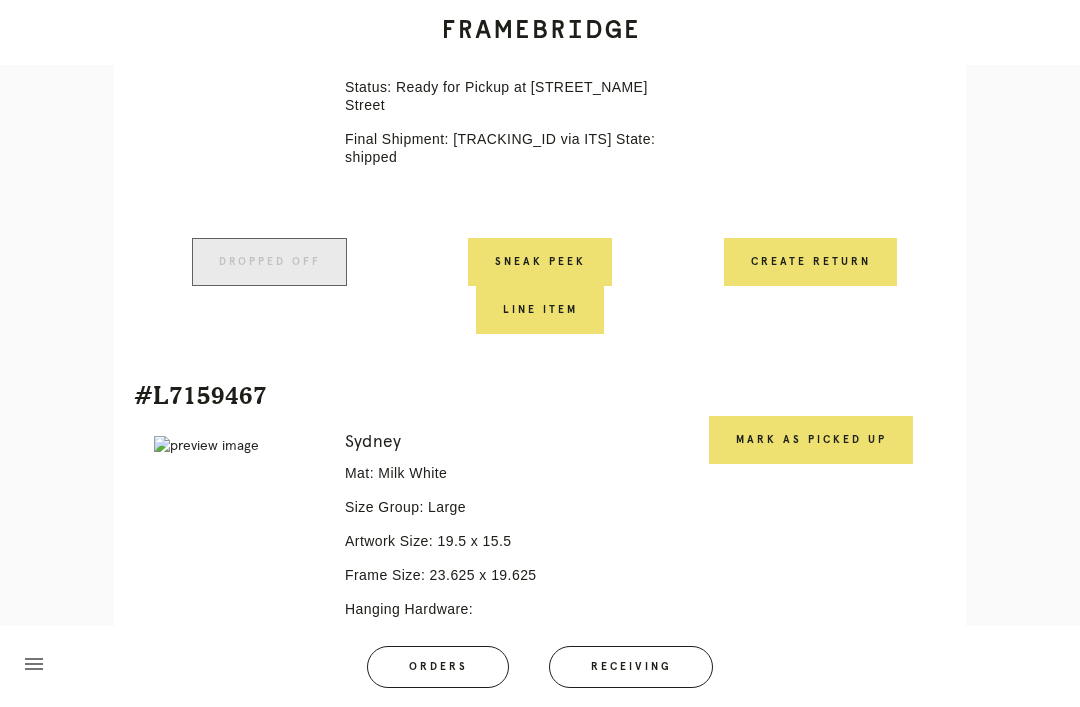 scroll, scrollTop: 4646, scrollLeft: 0, axis: vertical 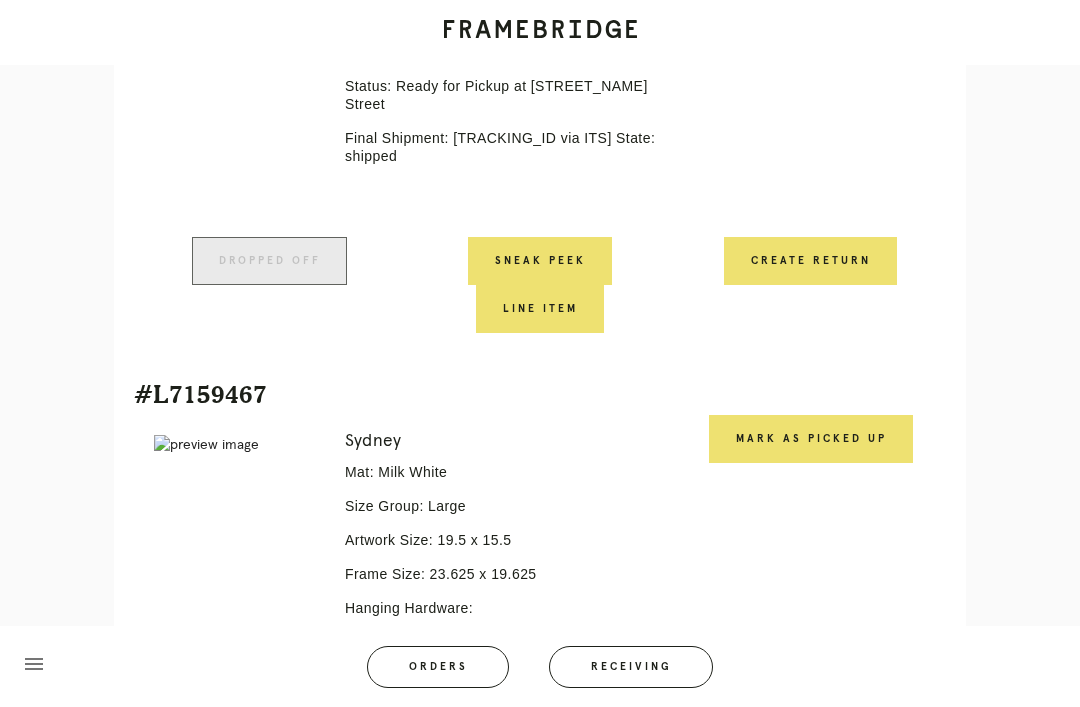 click on "Mark as Picked Up" at bounding box center [811, 439] 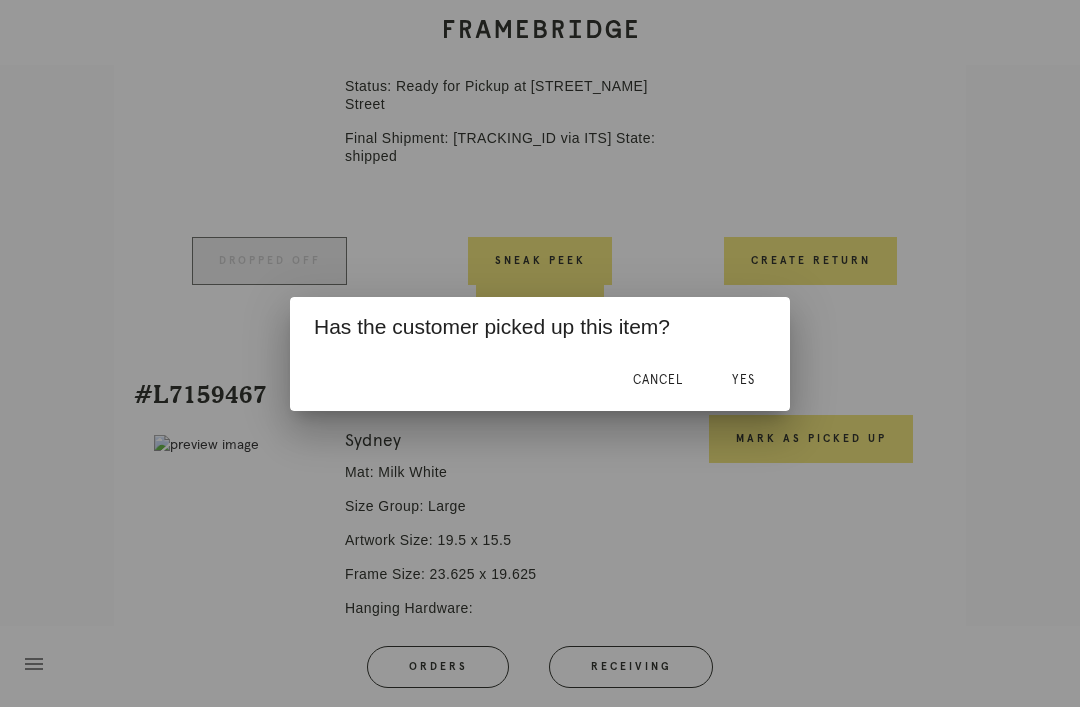 click on "Yes" at bounding box center (743, 381) 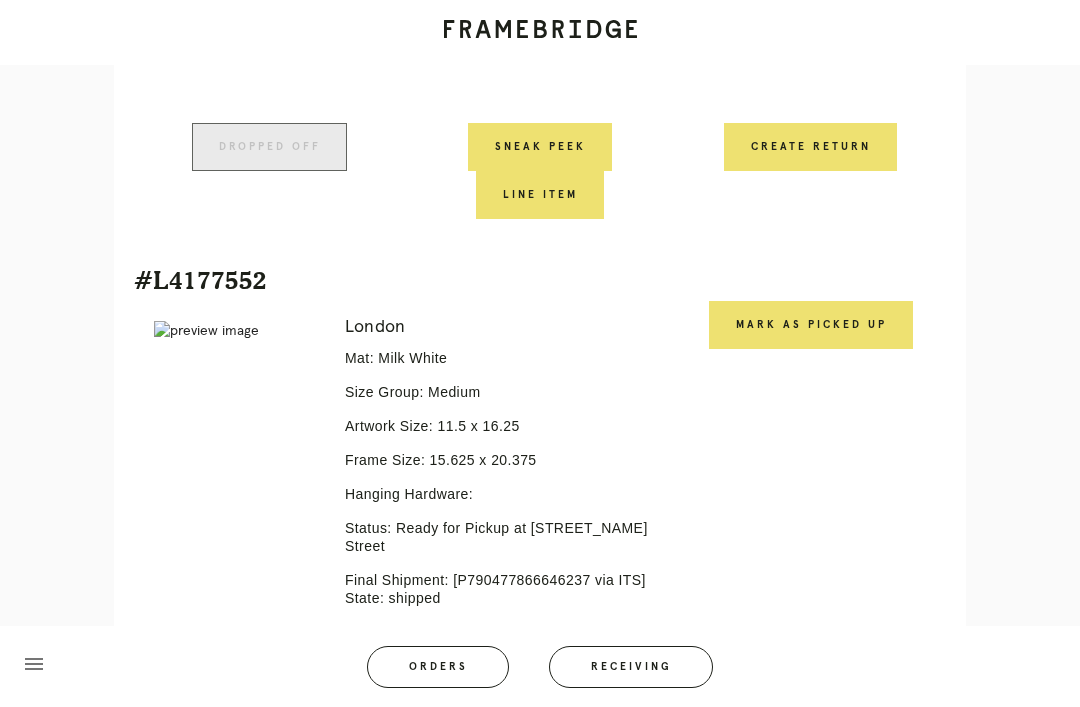 scroll, scrollTop: 5317, scrollLeft: 0, axis: vertical 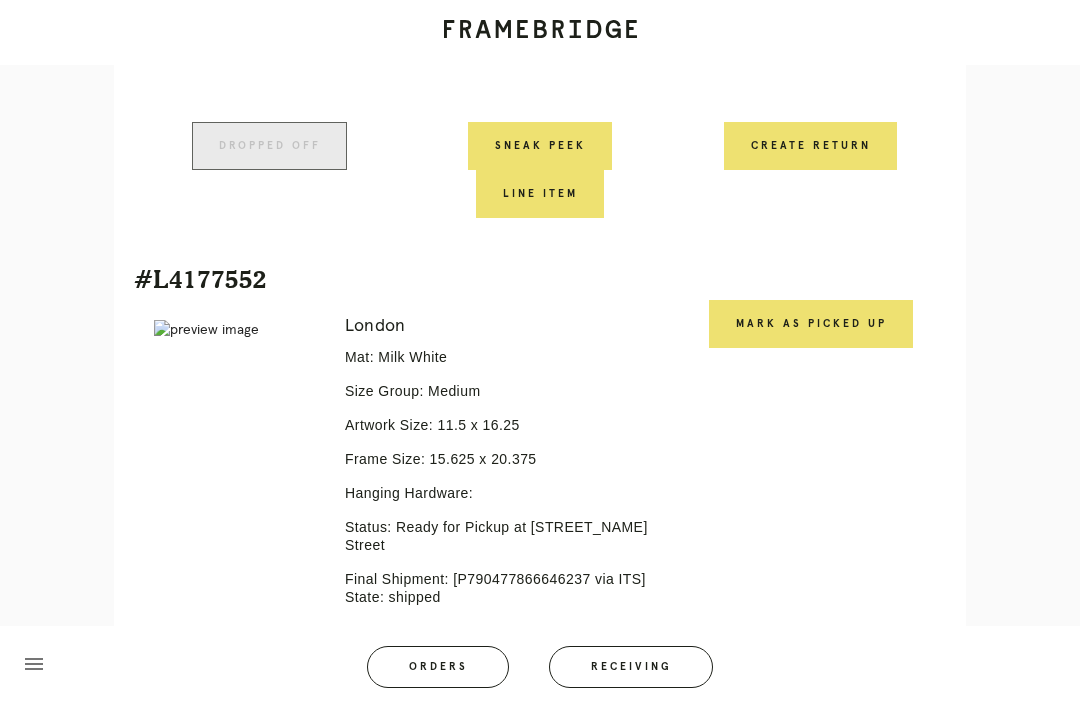 click on "Mark as Picked Up" at bounding box center [811, 324] 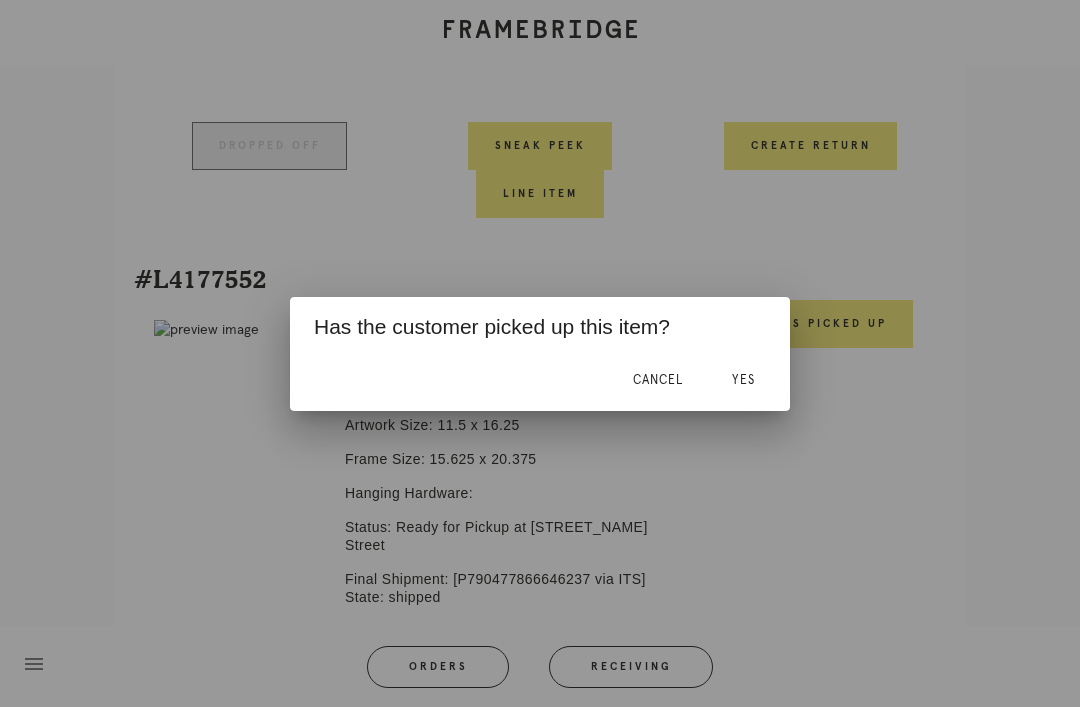 click on "Yes" at bounding box center [743, 380] 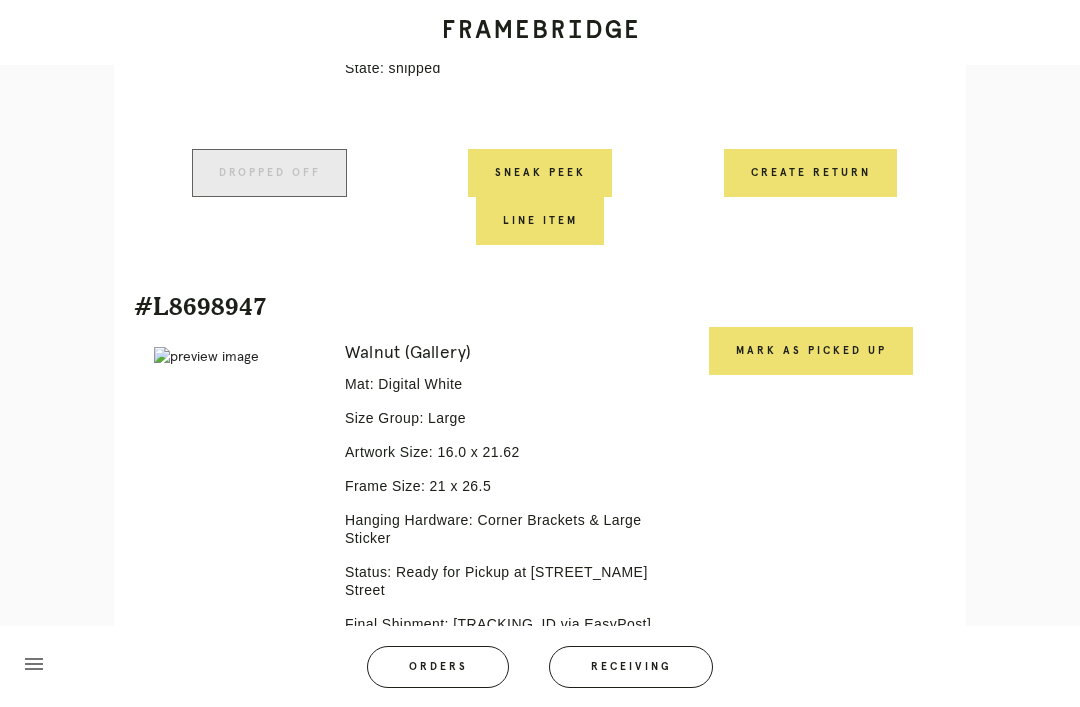 scroll, scrollTop: 5902, scrollLeft: 0, axis: vertical 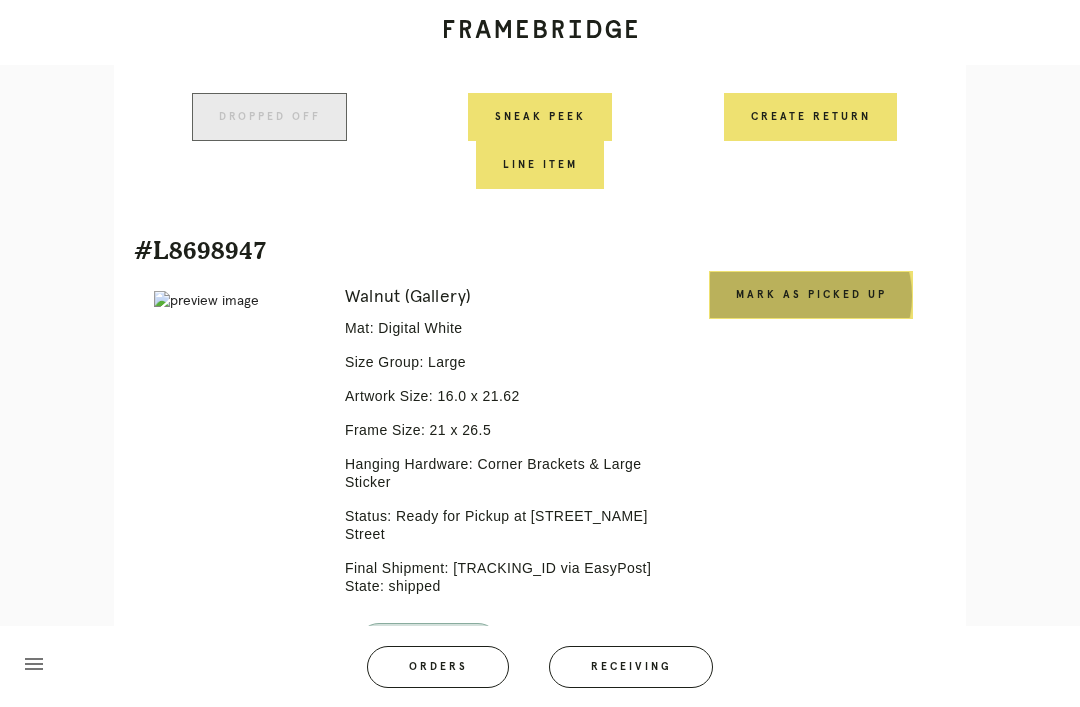 click on "Mark as Picked Up" at bounding box center (811, 295) 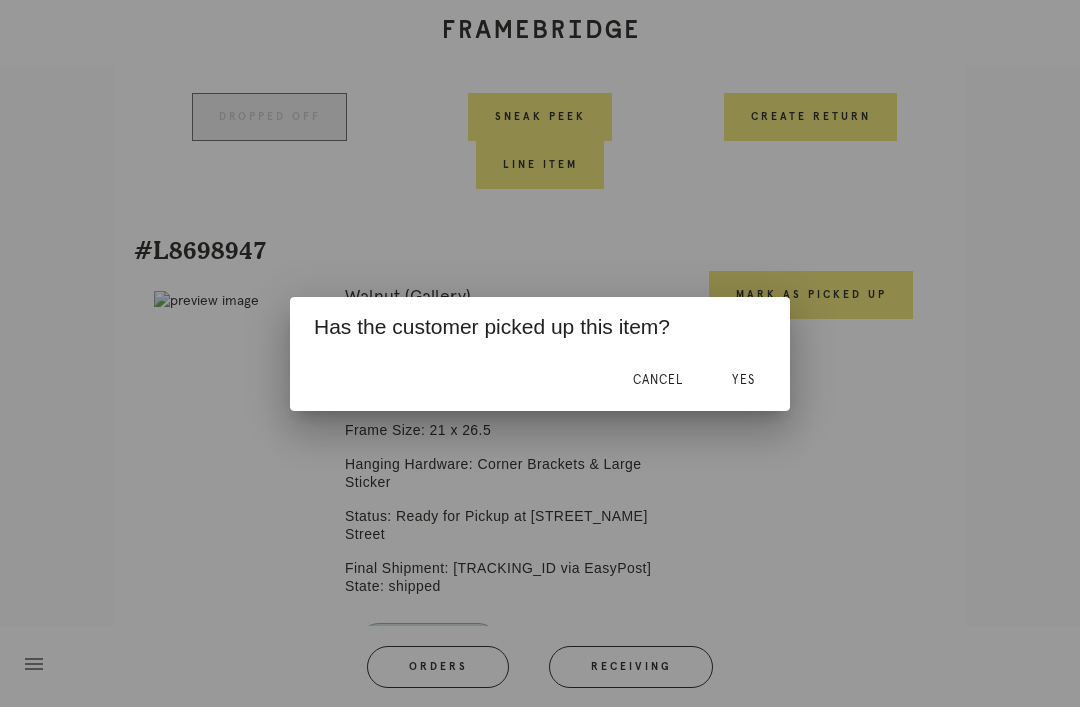 click on "Yes" at bounding box center [743, 381] 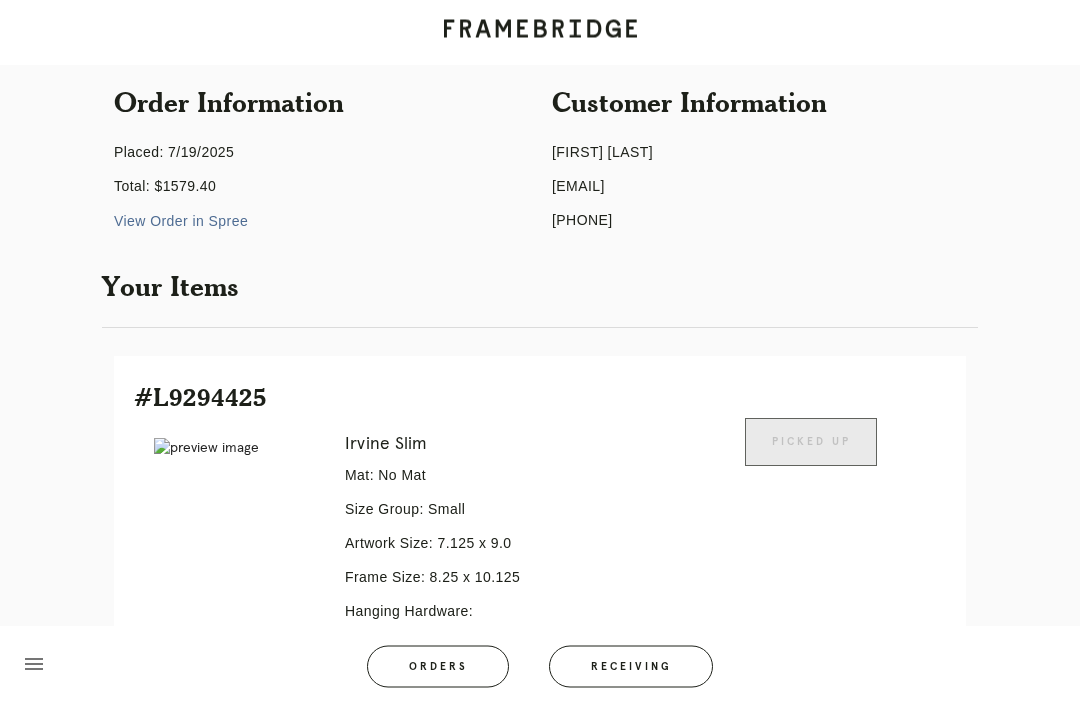 scroll, scrollTop: 0, scrollLeft: 0, axis: both 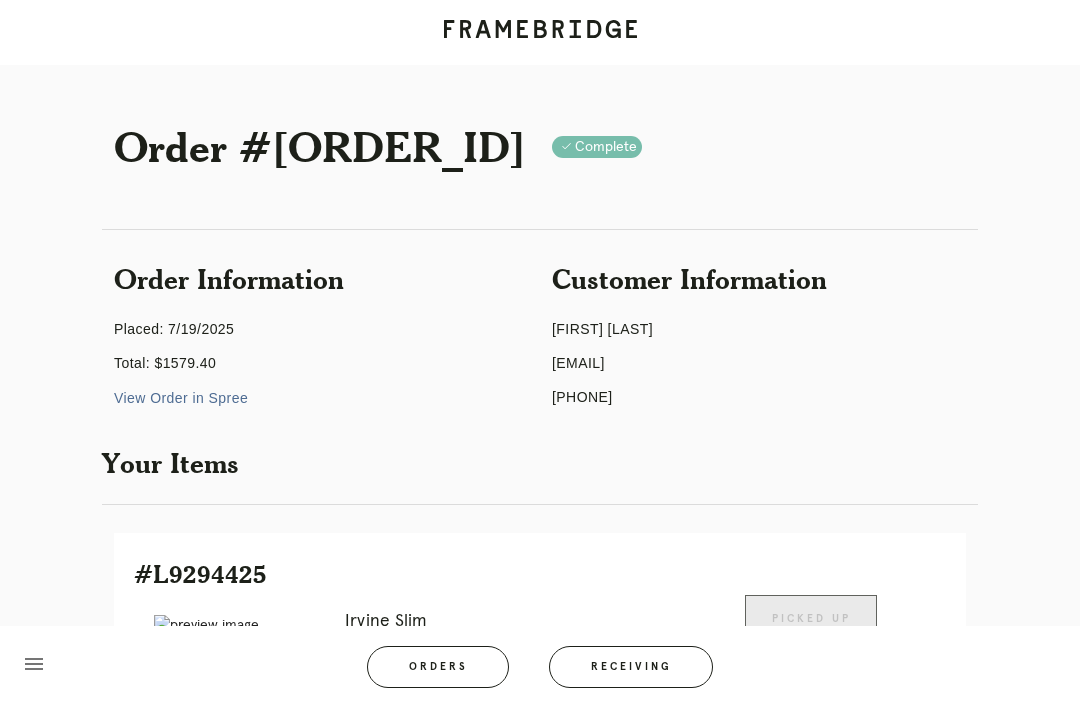 click on "Orders" at bounding box center (438, 667) 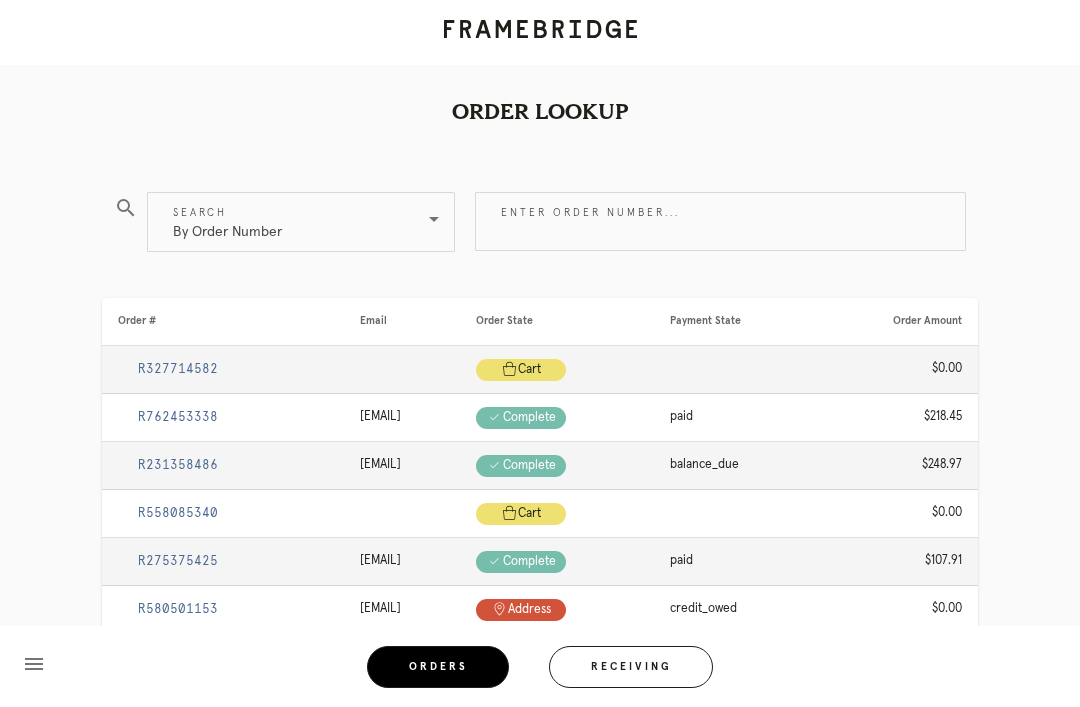 click on "Enter order number..." at bounding box center (720, 221) 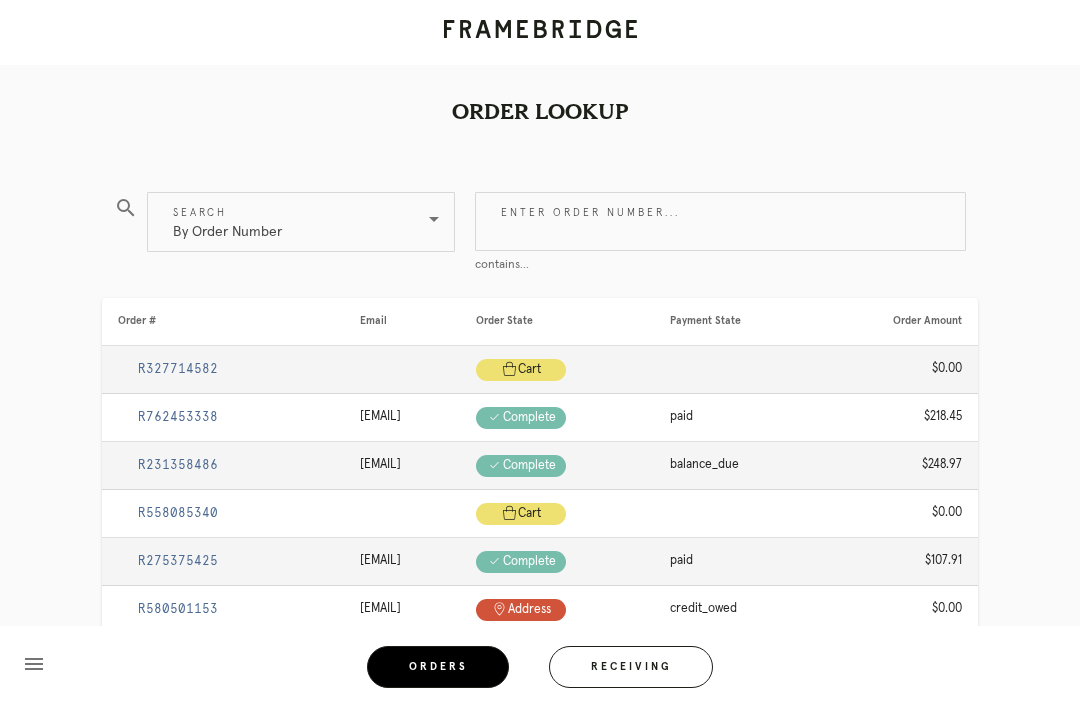 click on "Enter order number..." at bounding box center [720, 221] 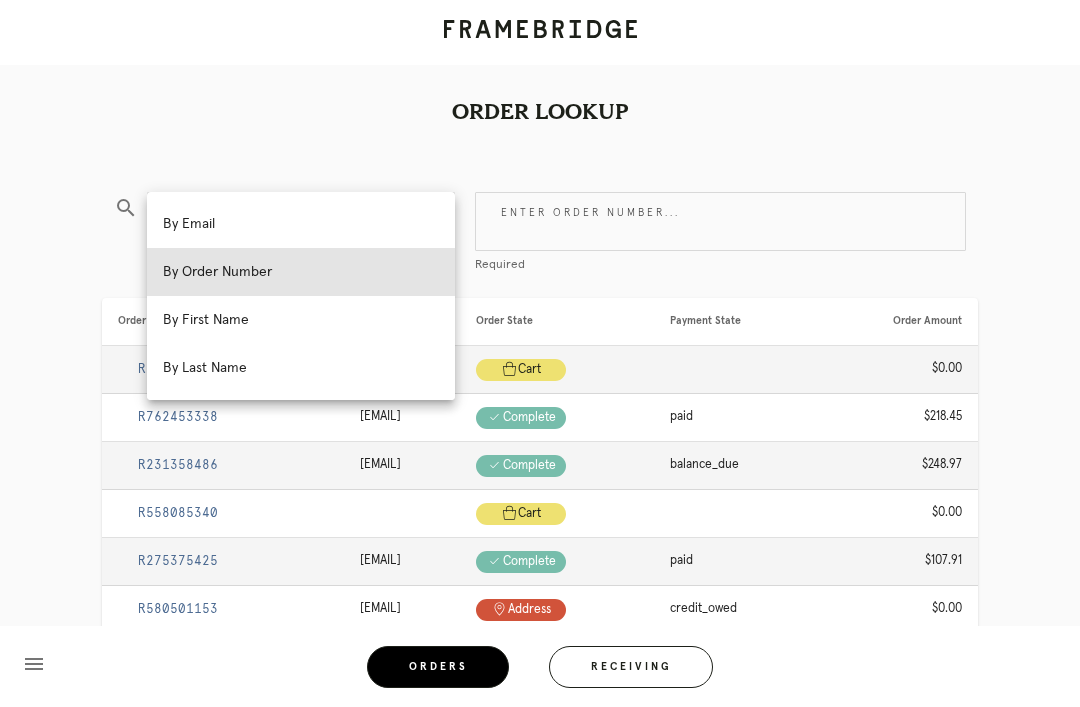 click on "By Email" at bounding box center (301, 224) 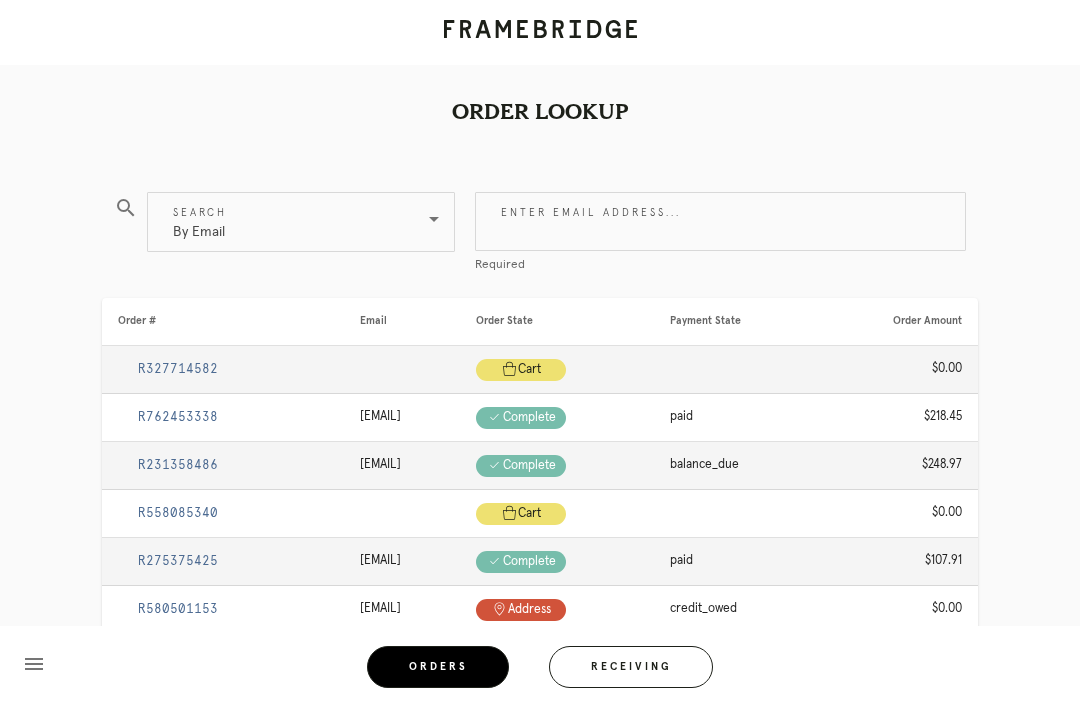 click on "Enter email address..." at bounding box center [720, 221] 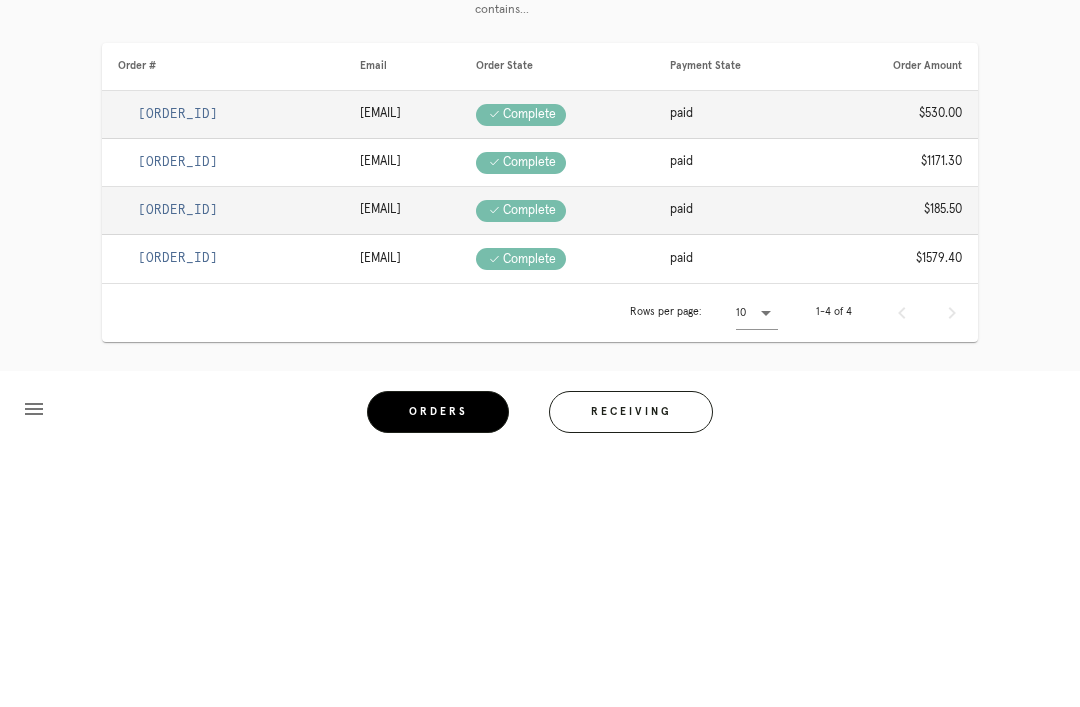 scroll, scrollTop: 64, scrollLeft: 0, axis: vertical 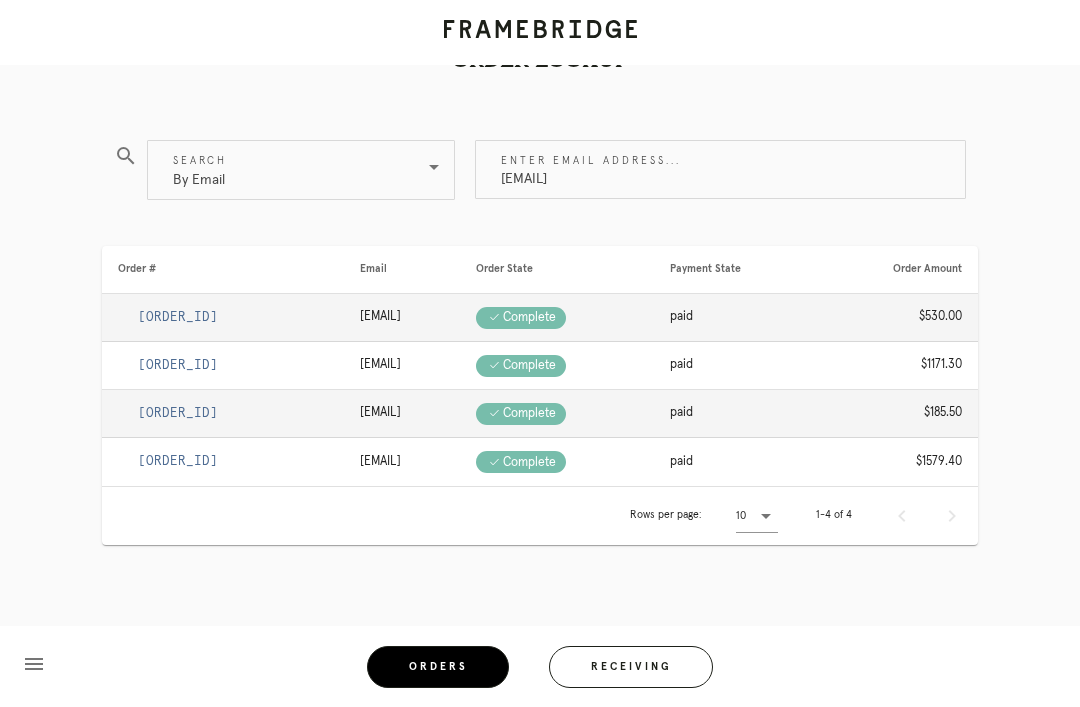 type on "[EMAIL]" 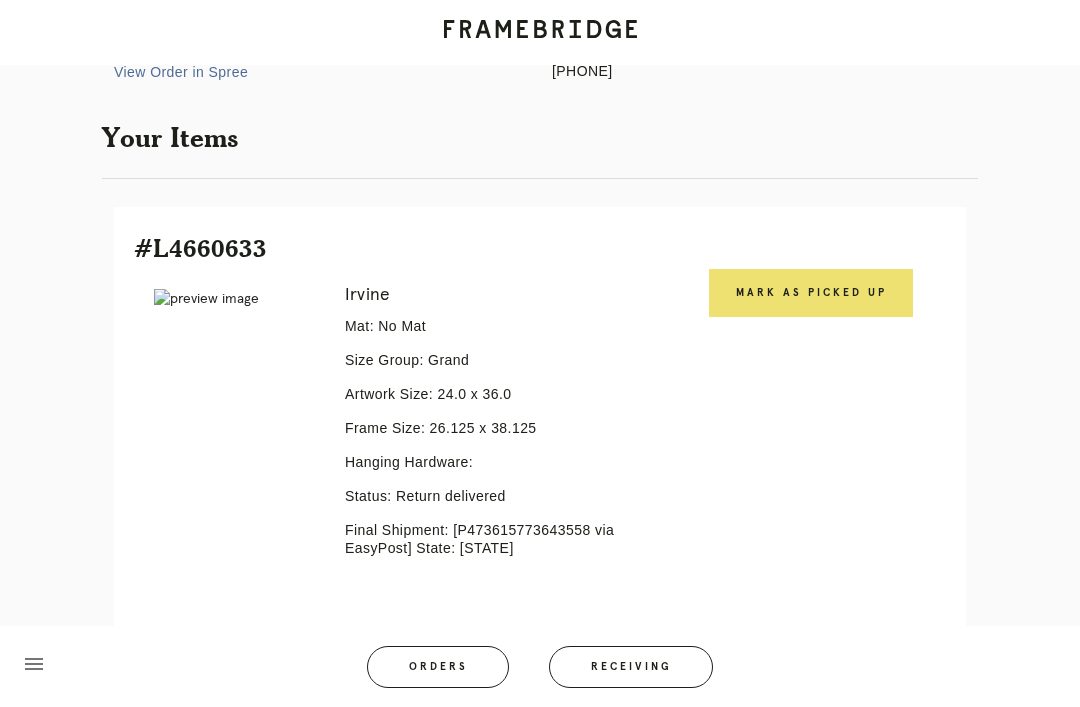 scroll, scrollTop: 0, scrollLeft: 0, axis: both 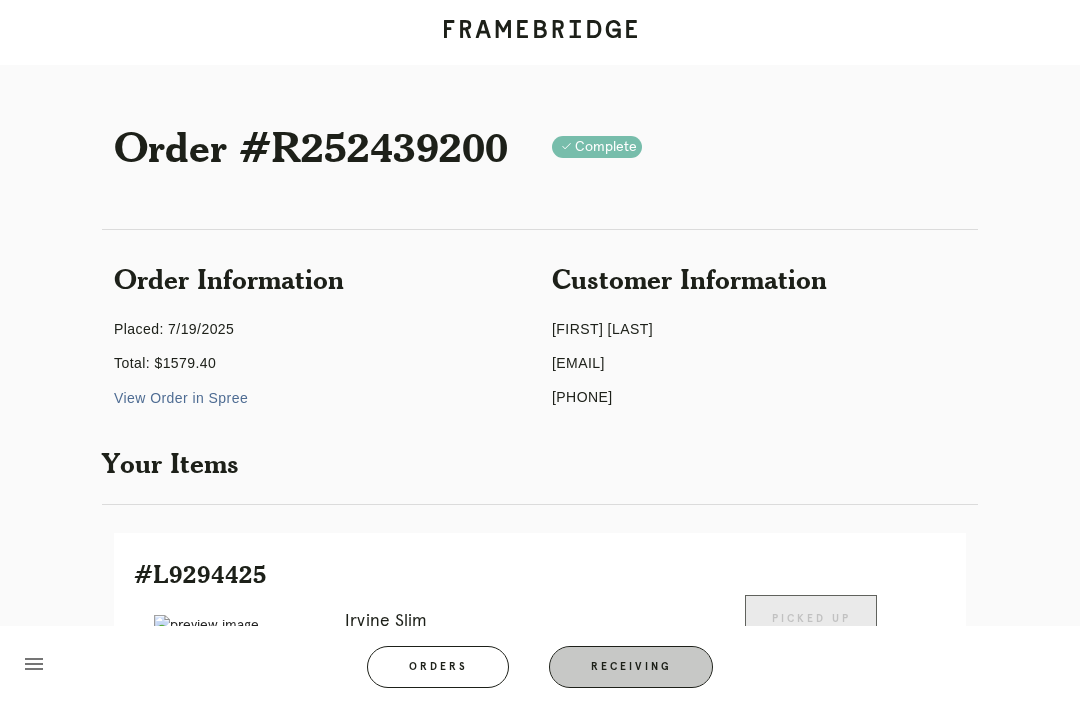 click on "Receiving" at bounding box center (631, 667) 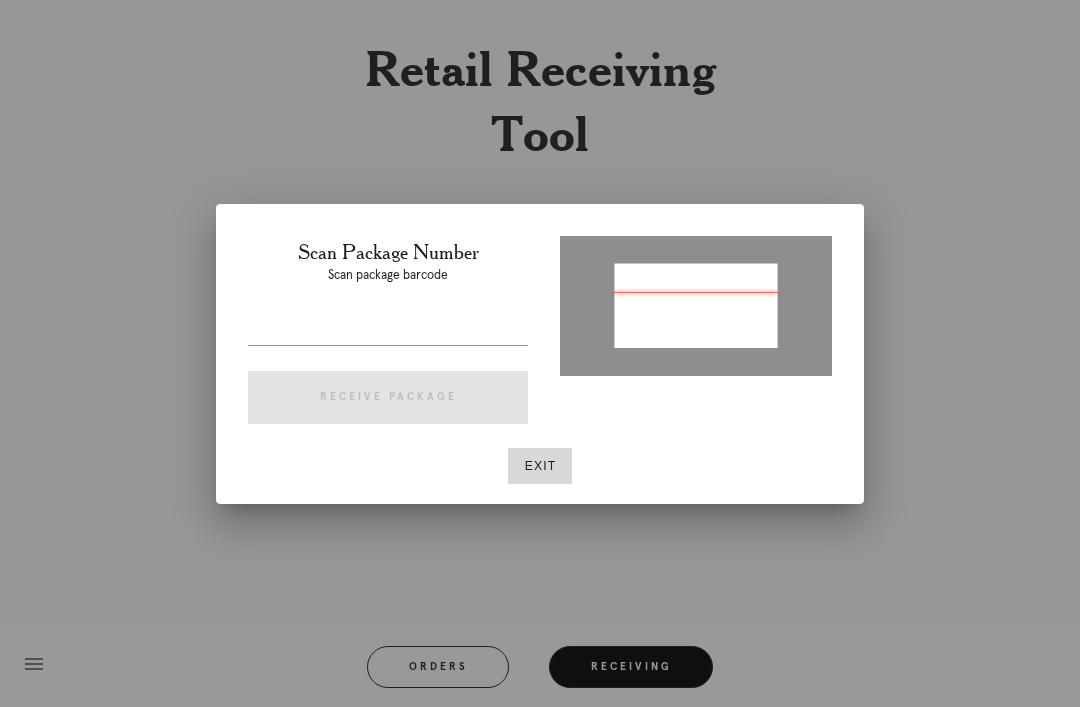type on "[TRACKING]" 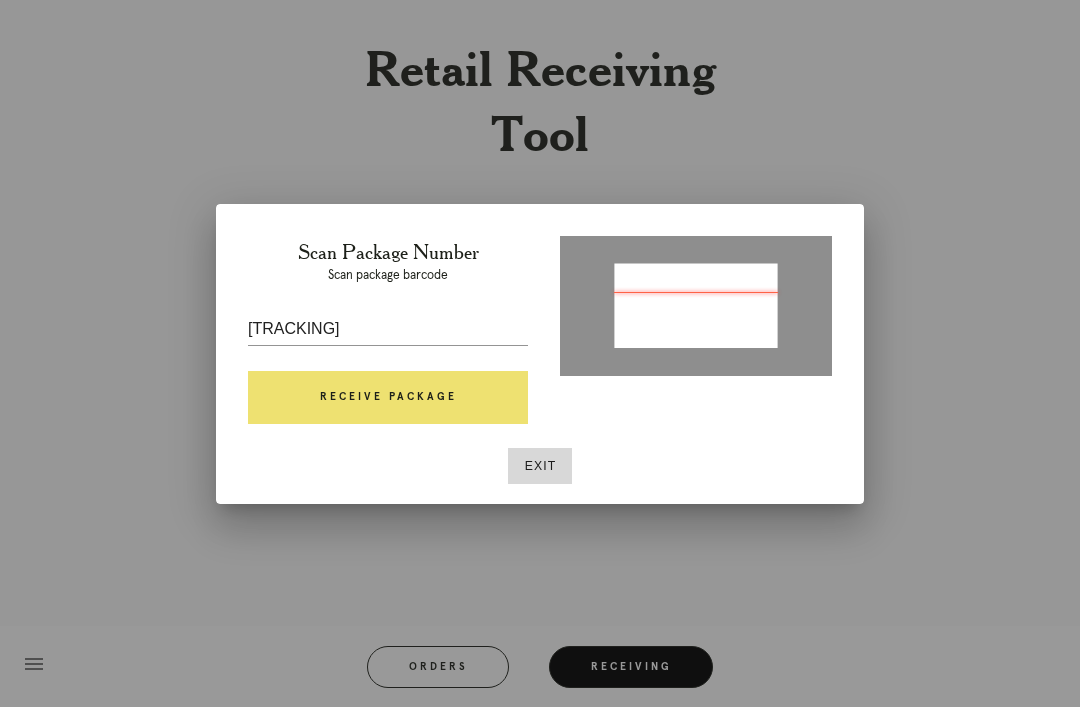 click on "Receive Package" at bounding box center (388, 398) 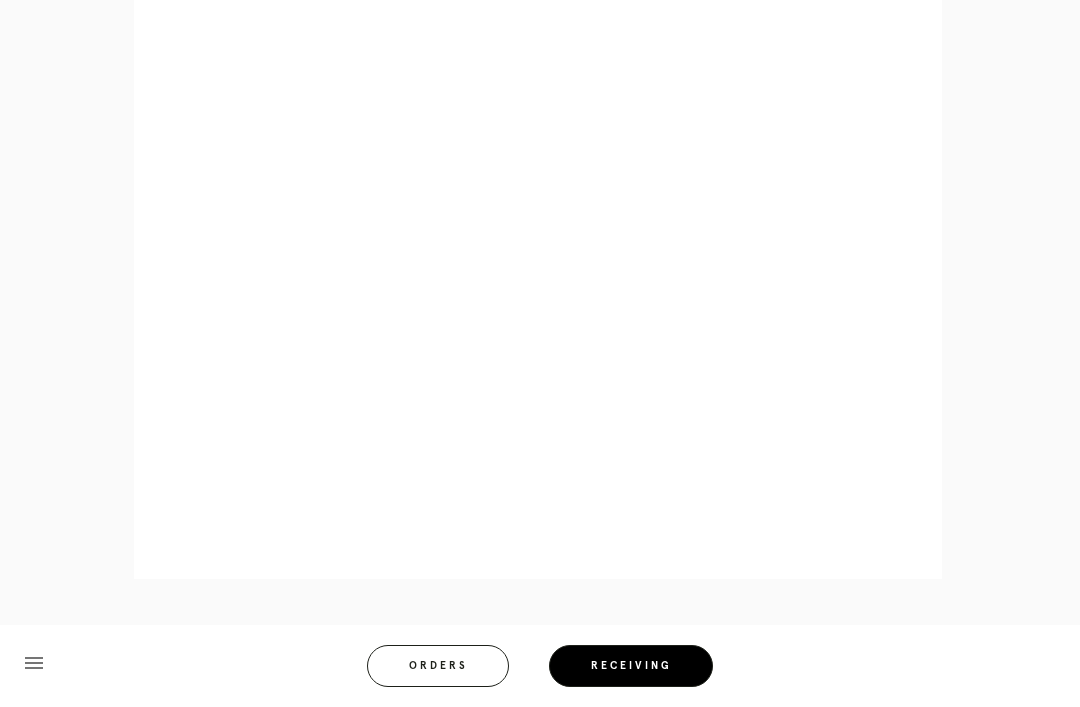 scroll, scrollTop: 1028, scrollLeft: 0, axis: vertical 